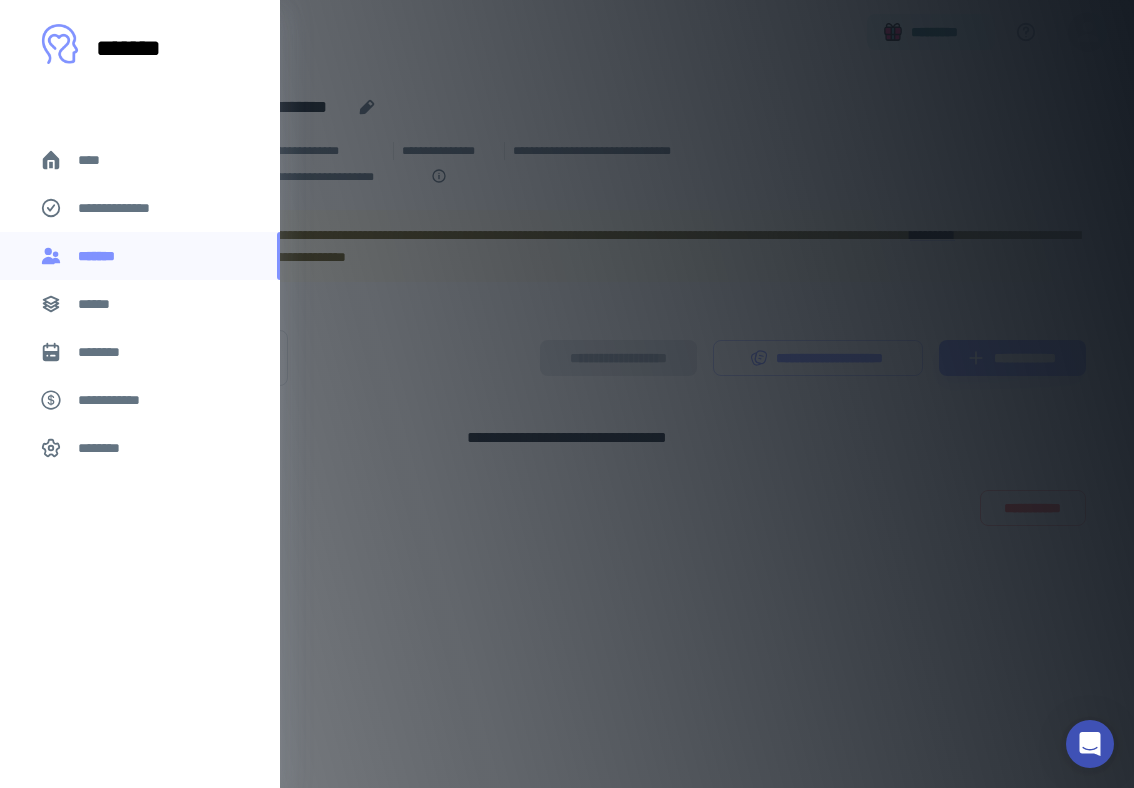 scroll, scrollTop: 0, scrollLeft: 0, axis: both 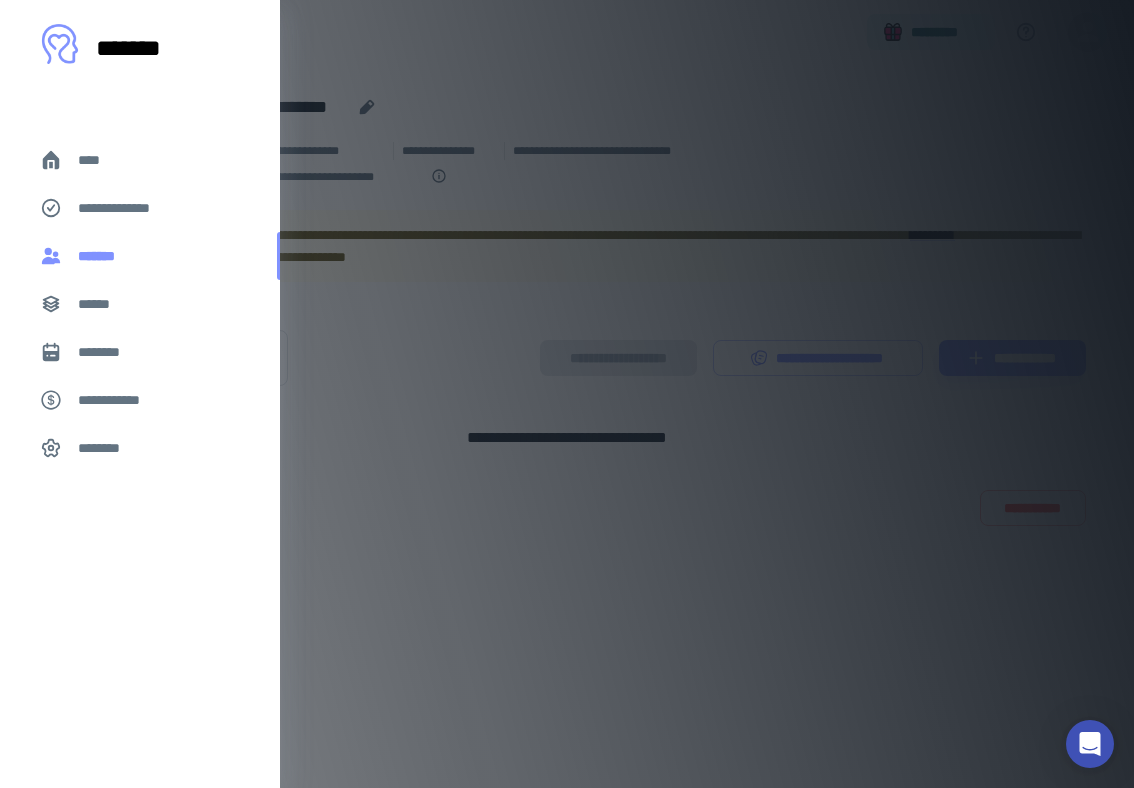 click on "*******" at bounding box center [101, 256] 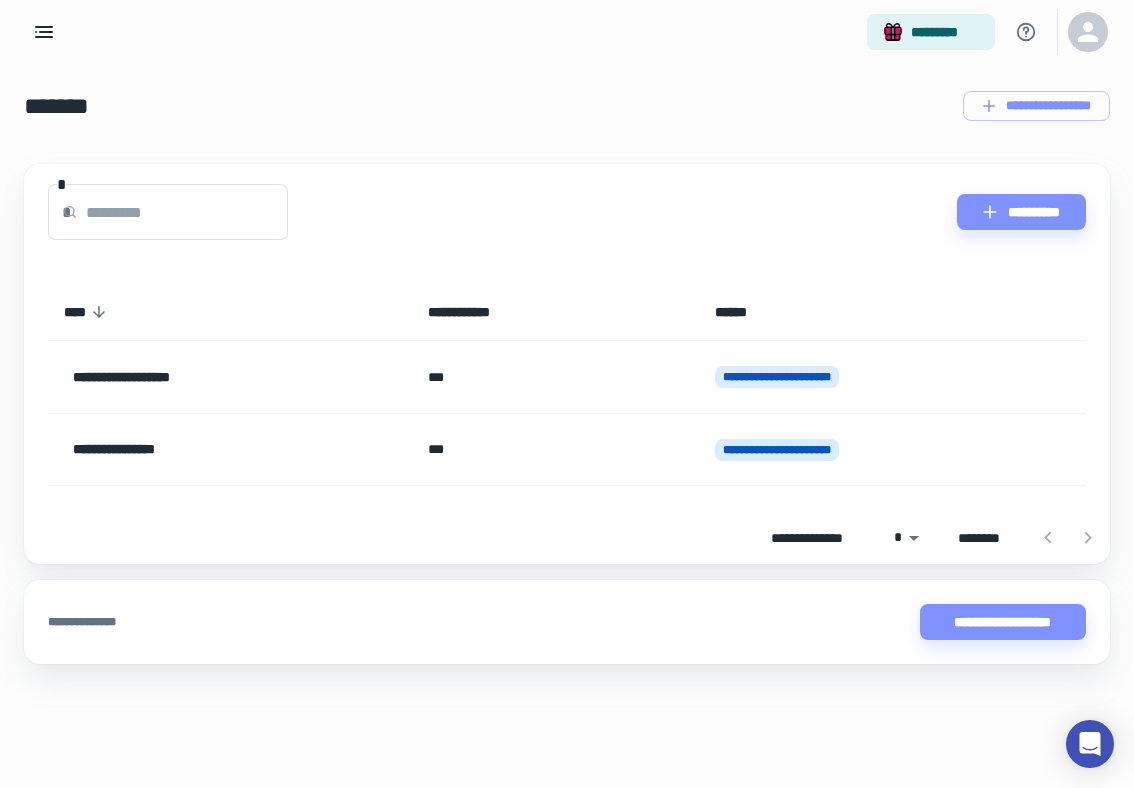 click on "**********" at bounding box center (230, 450) 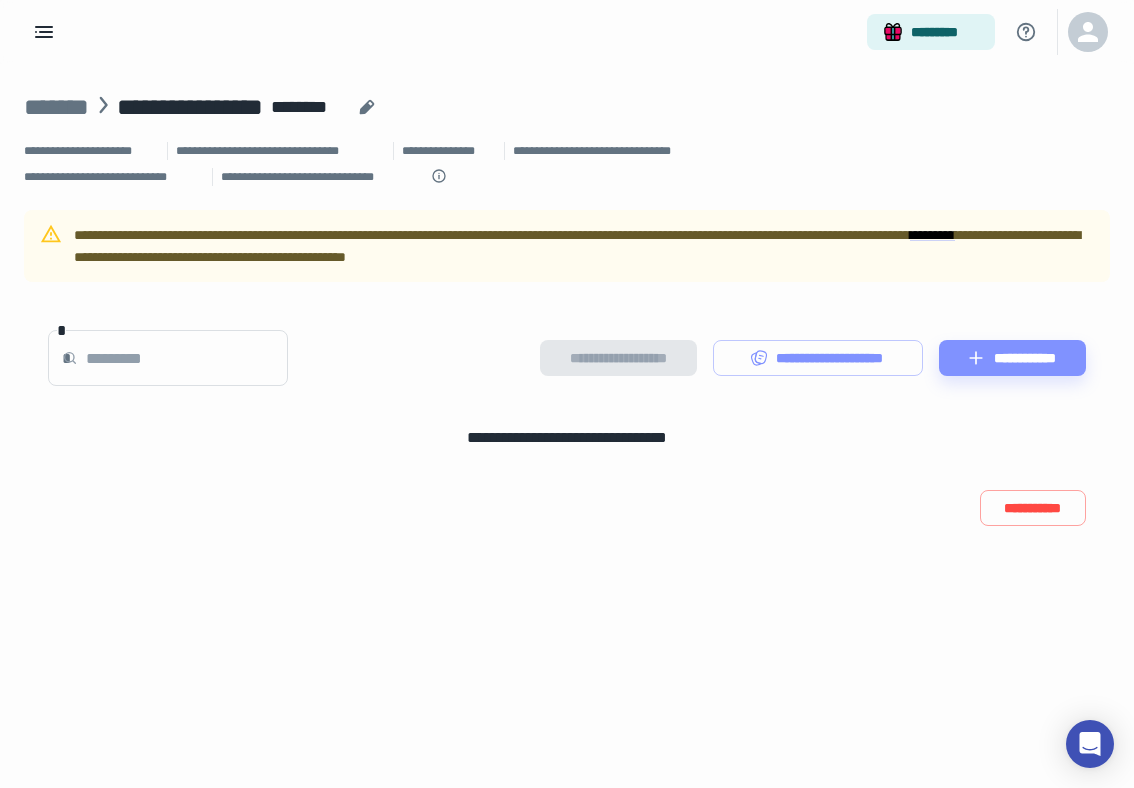 click on "**********" at bounding box center [567, 358] 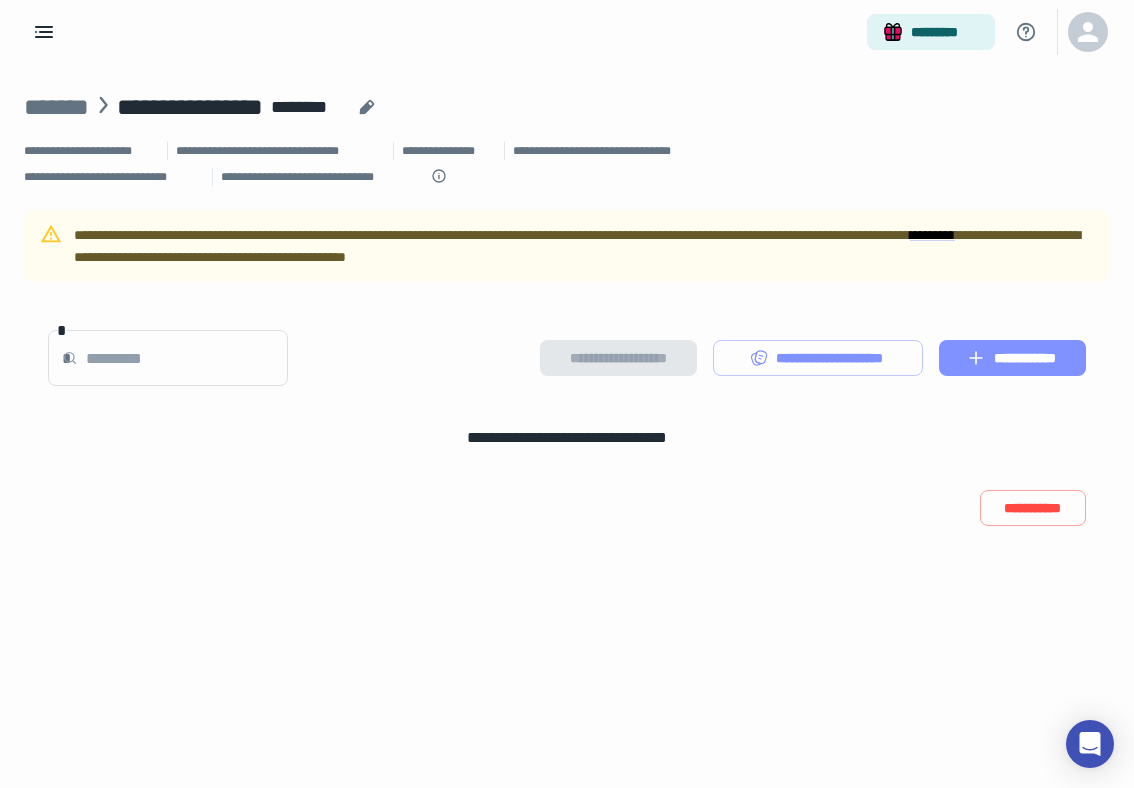 click on "**********" at bounding box center [1012, 358] 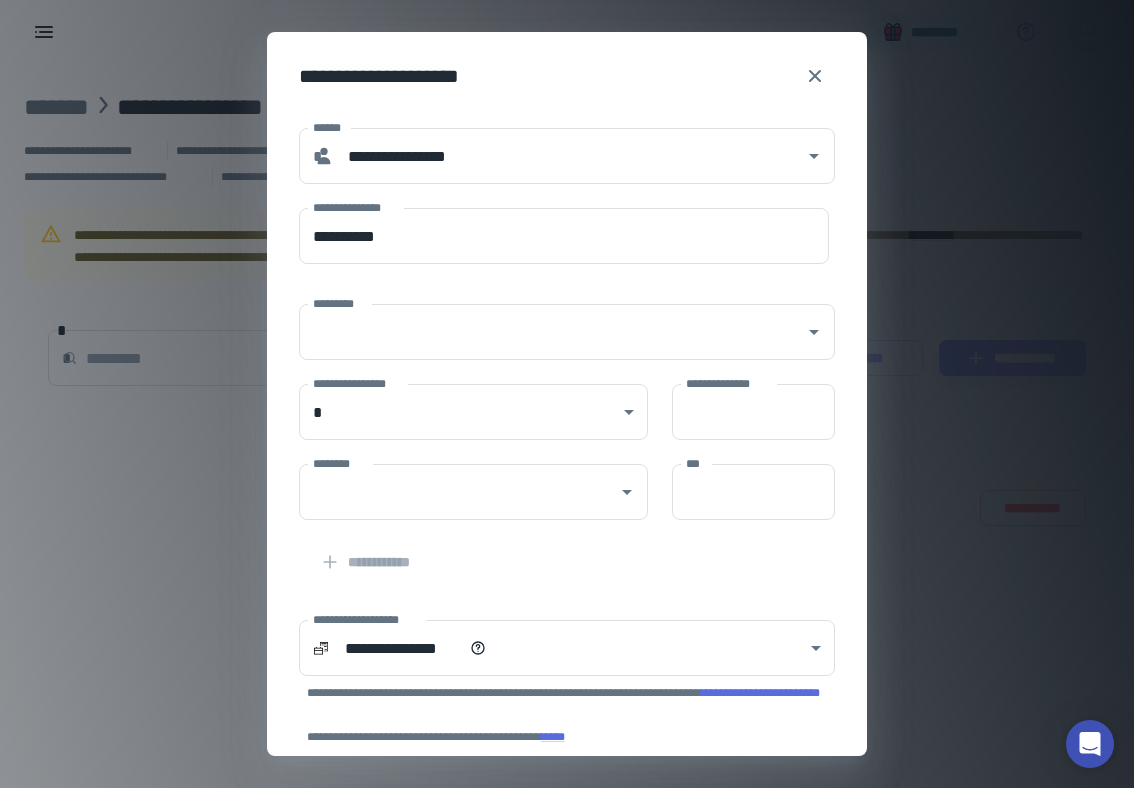 scroll, scrollTop: 324, scrollLeft: 0, axis: vertical 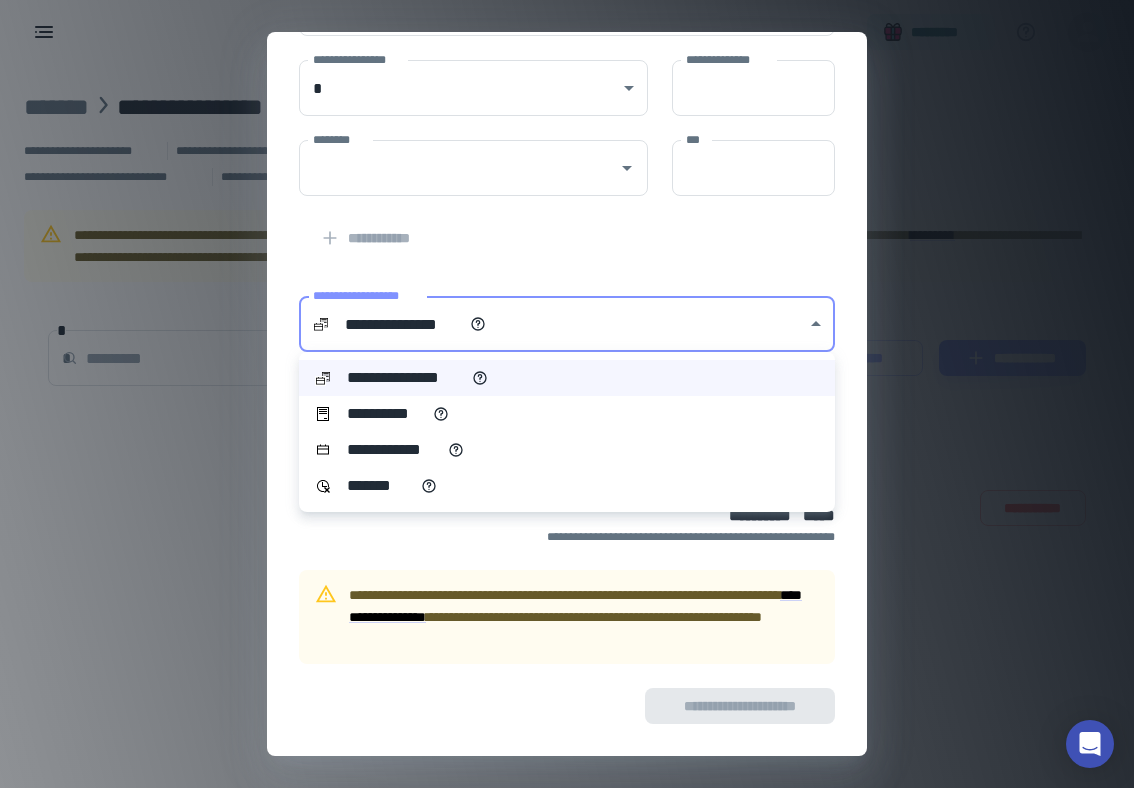 click on "**********" at bounding box center (567, 414) 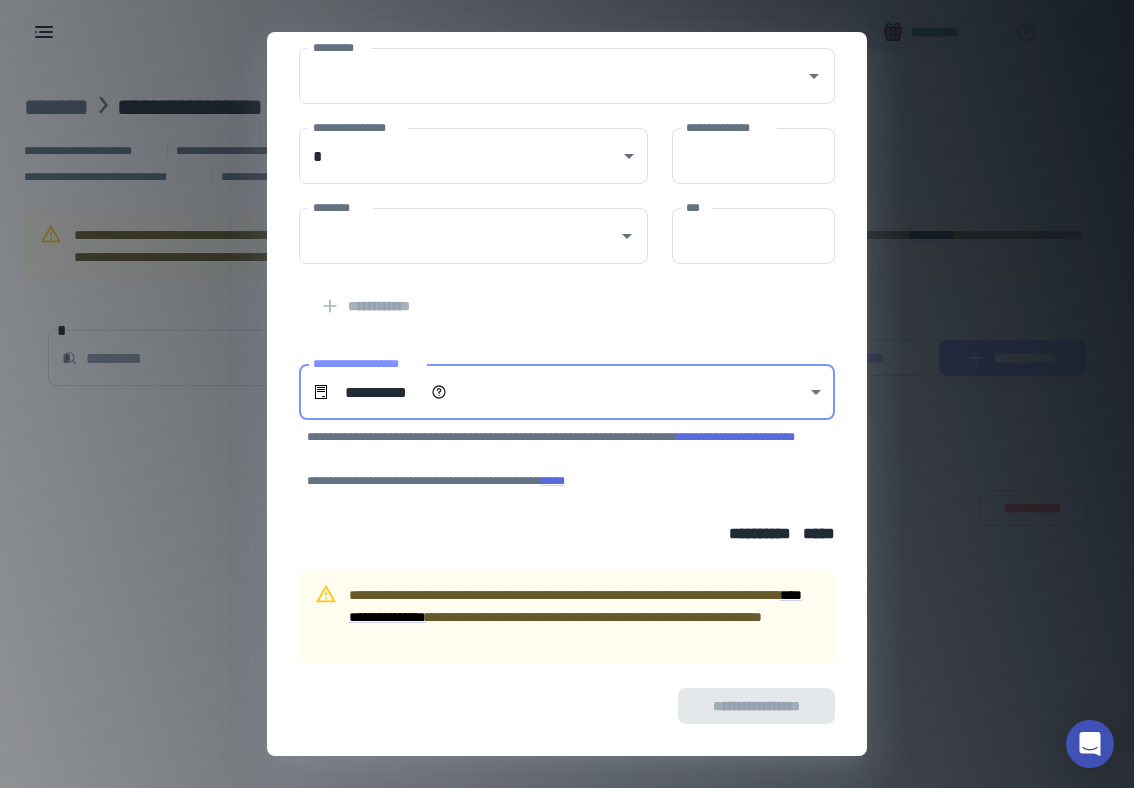 scroll, scrollTop: 256, scrollLeft: 0, axis: vertical 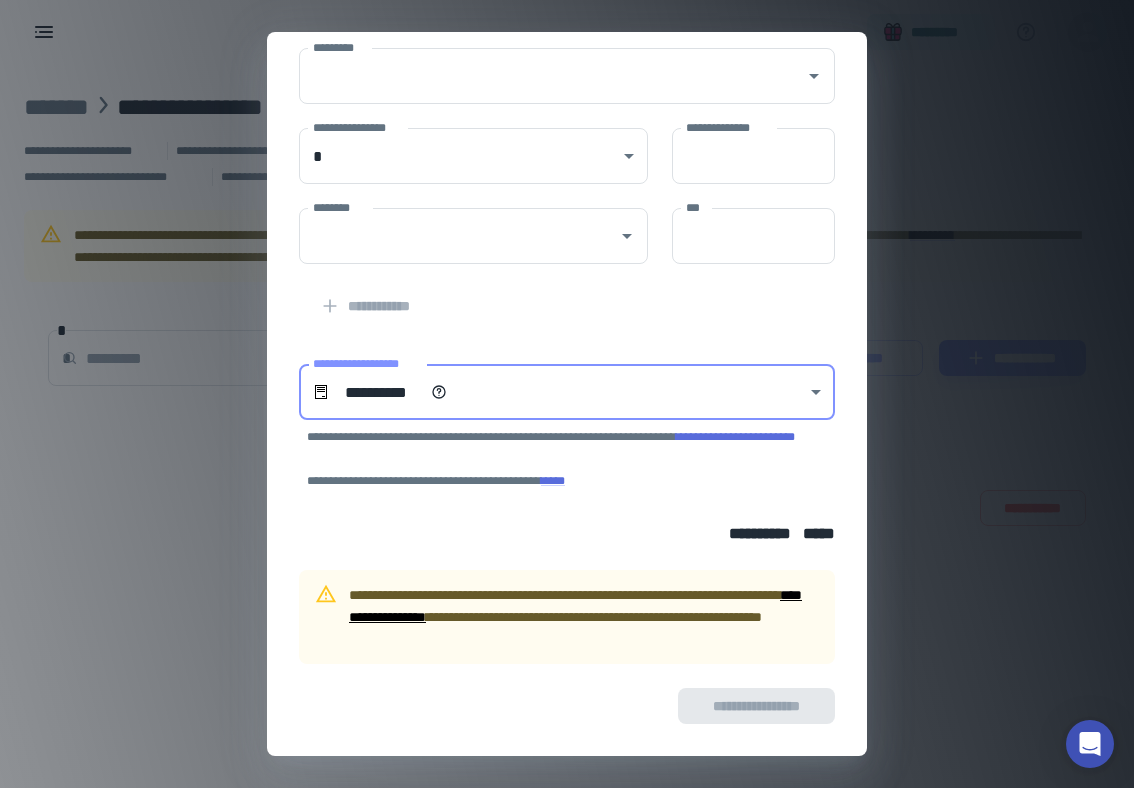 click on "**********" at bounding box center (575, 606) 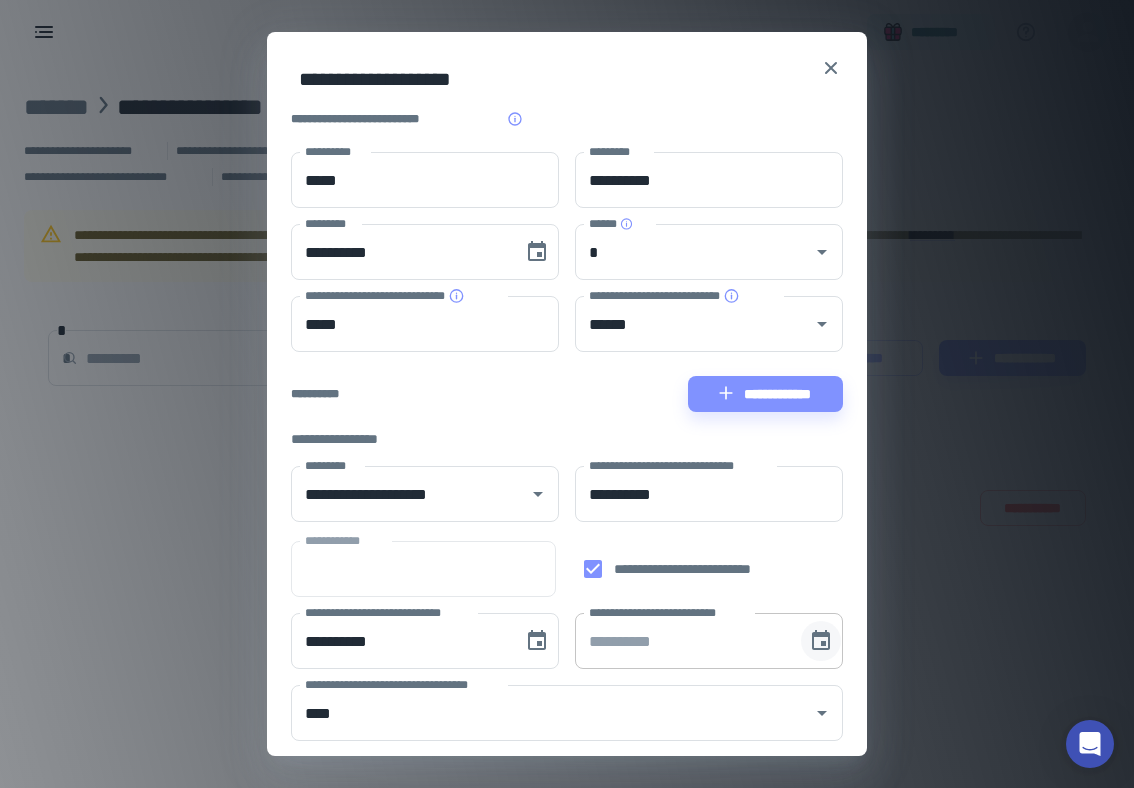 click 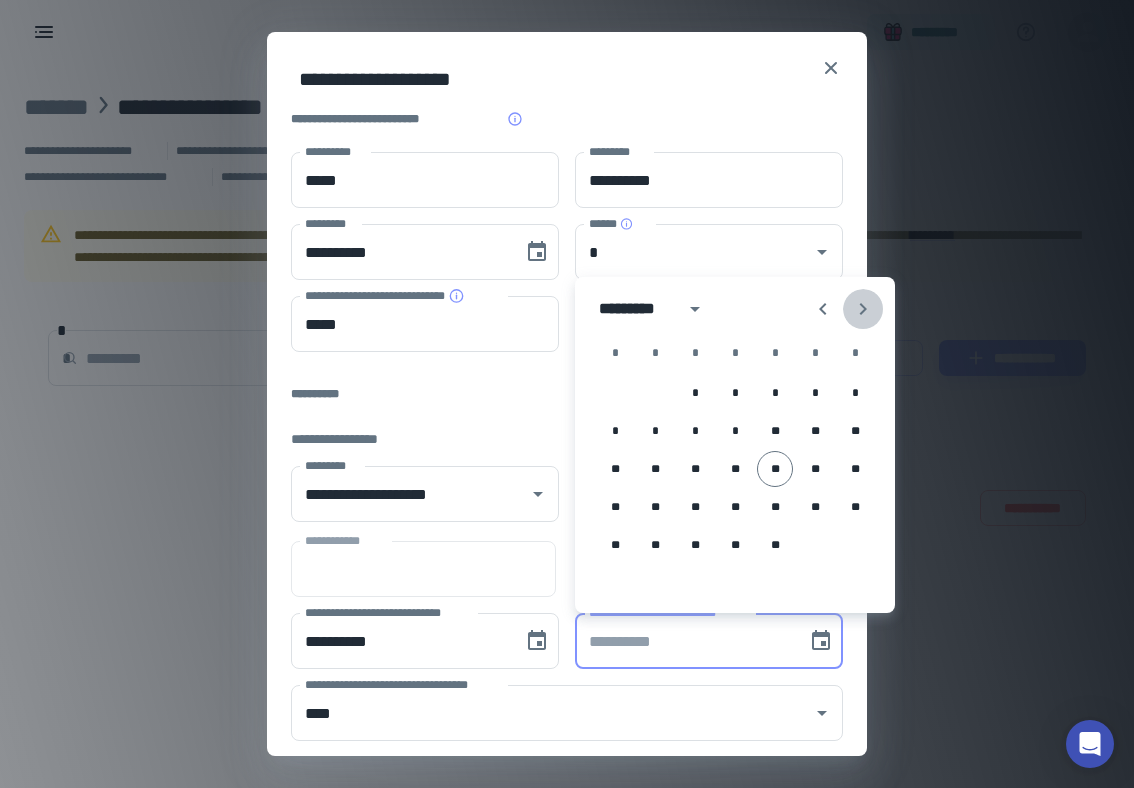 click 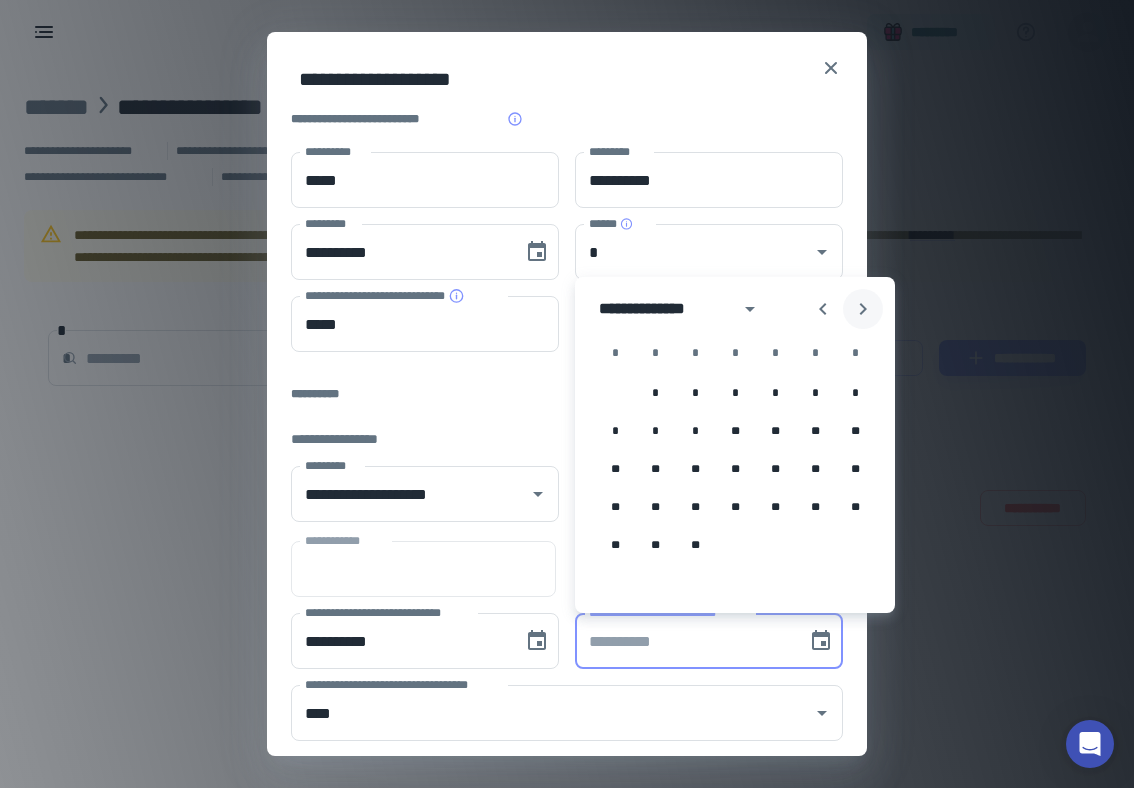click 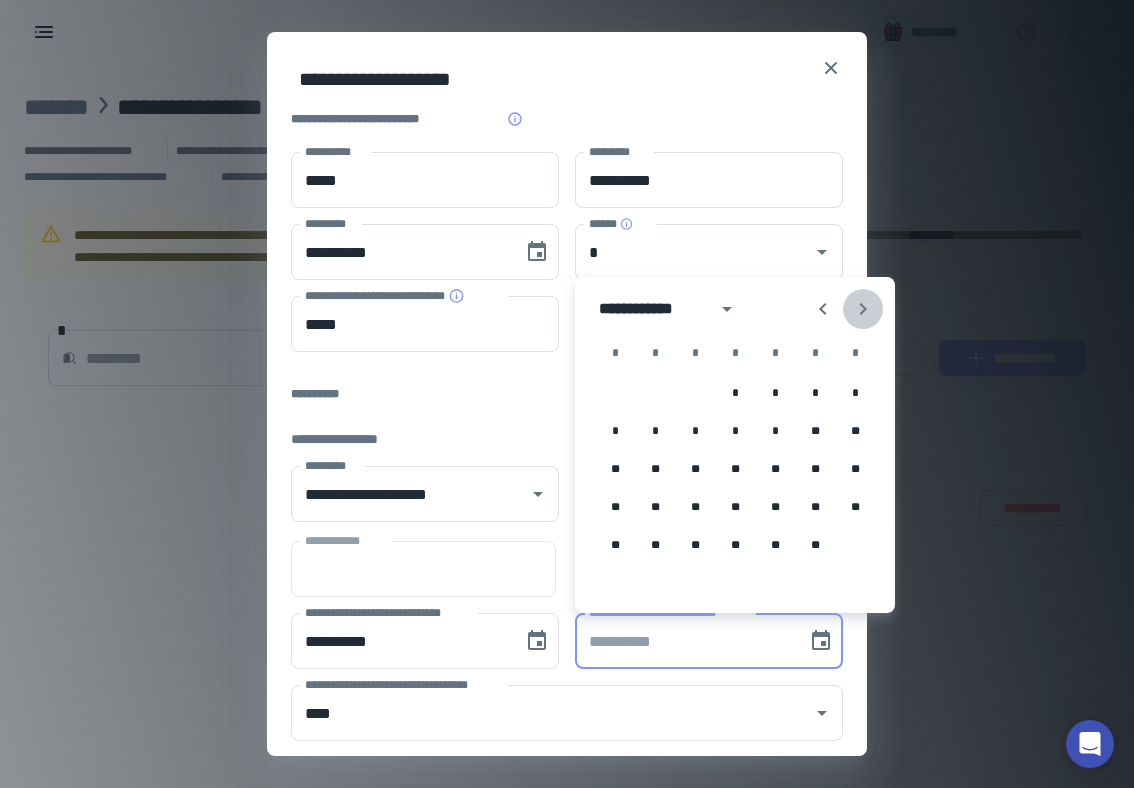 click 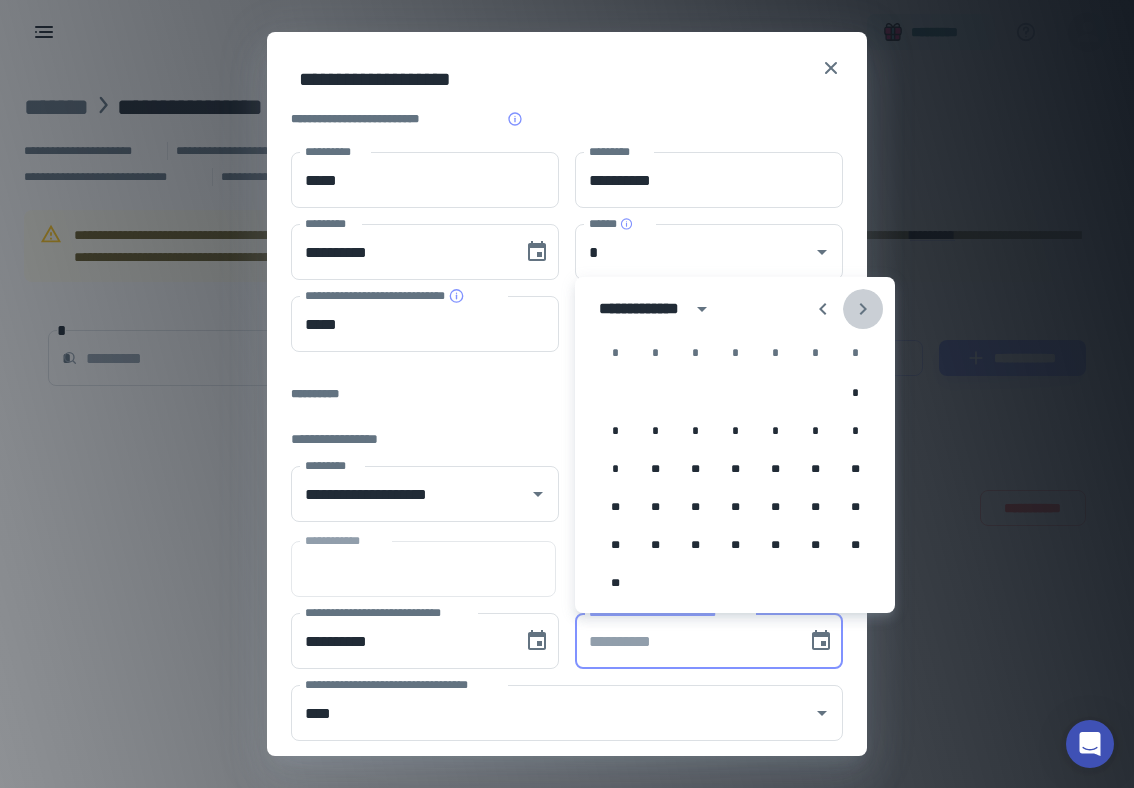 click 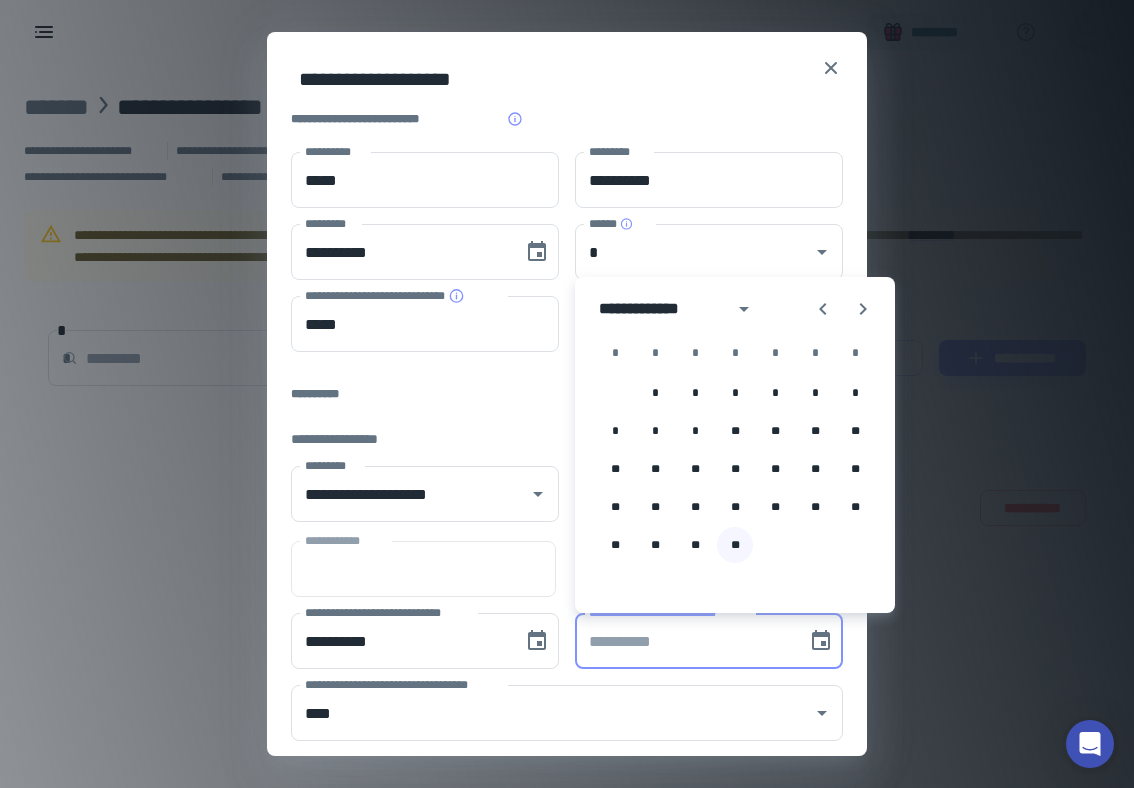 click on "**" at bounding box center [735, 545] 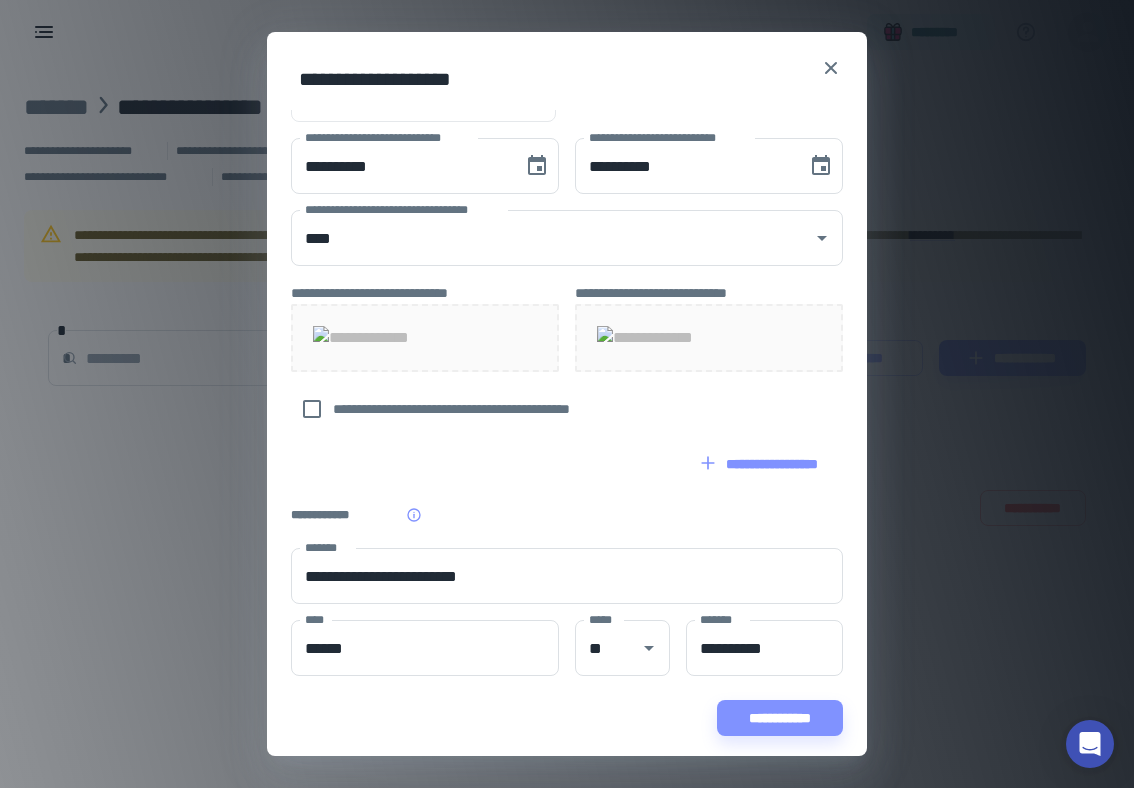 scroll, scrollTop: 749, scrollLeft: 0, axis: vertical 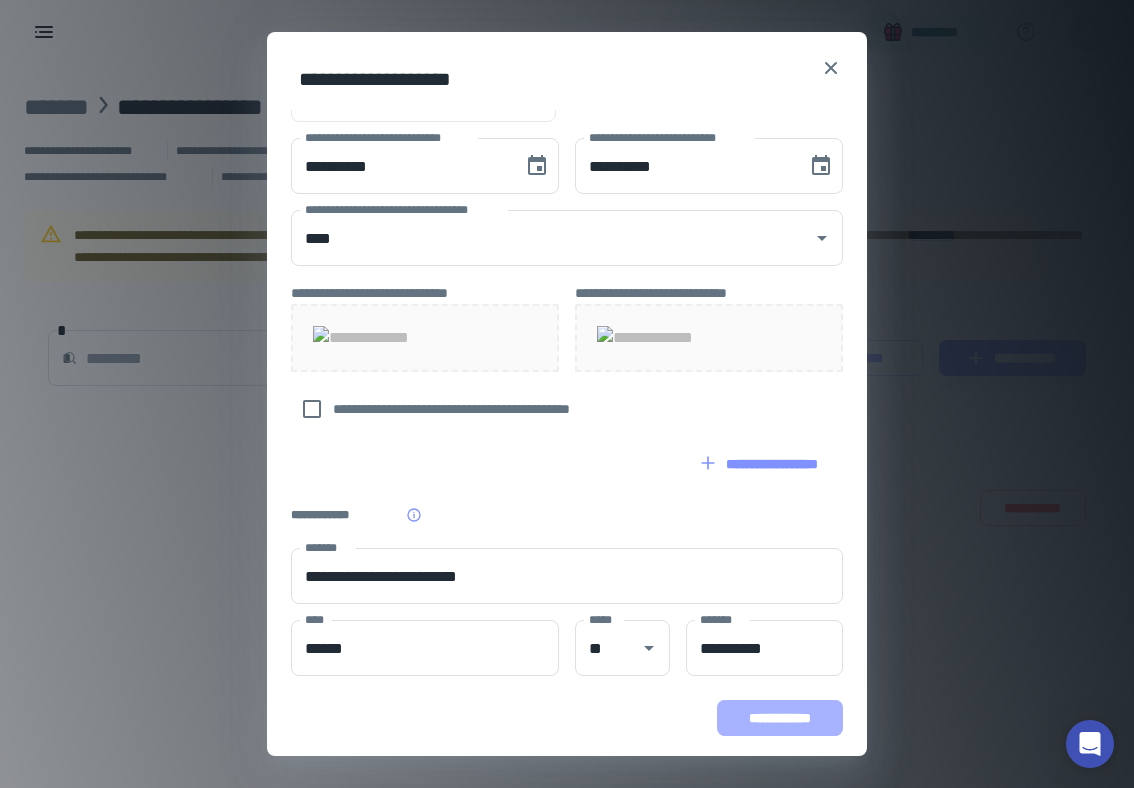 click on "**********" at bounding box center [780, 718] 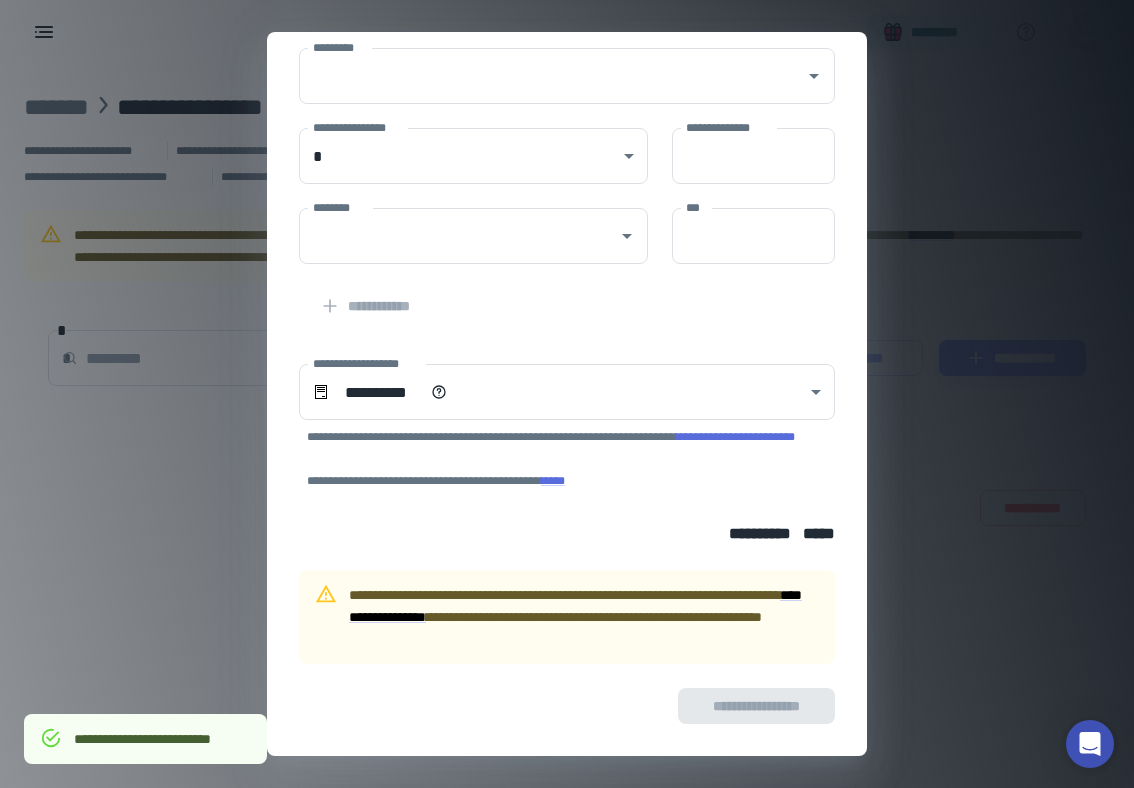scroll, scrollTop: 0, scrollLeft: 0, axis: both 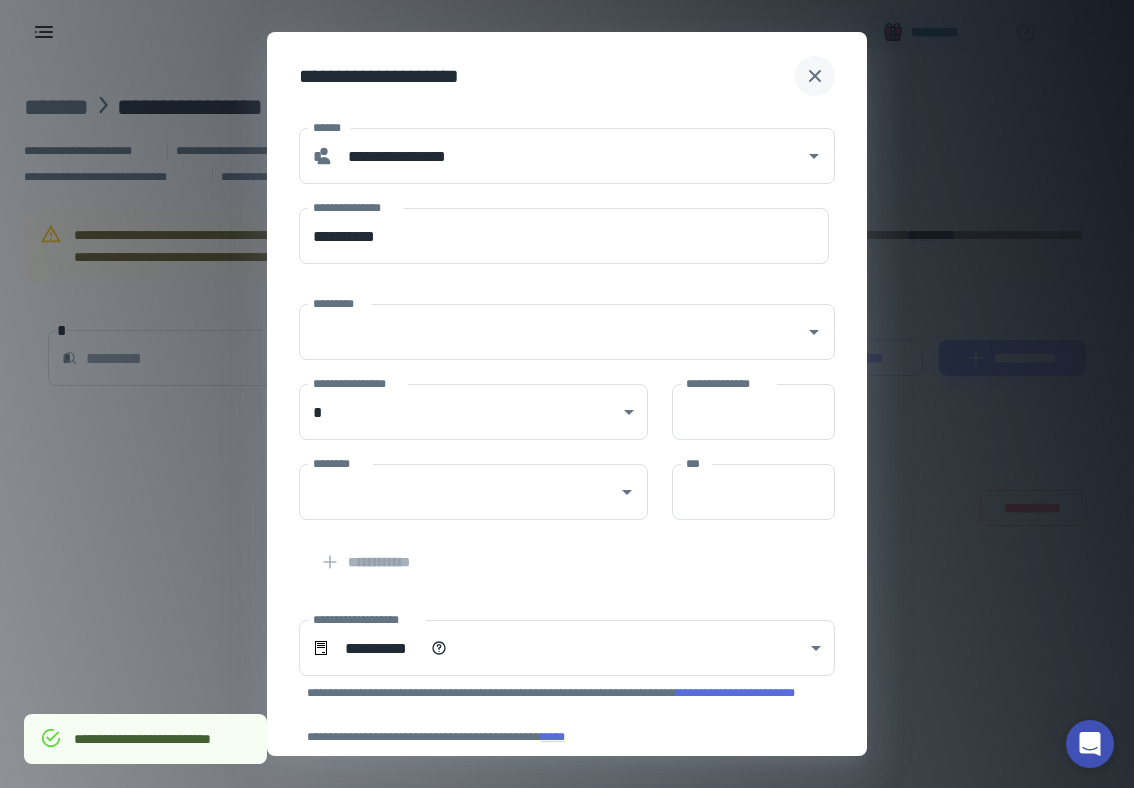 click 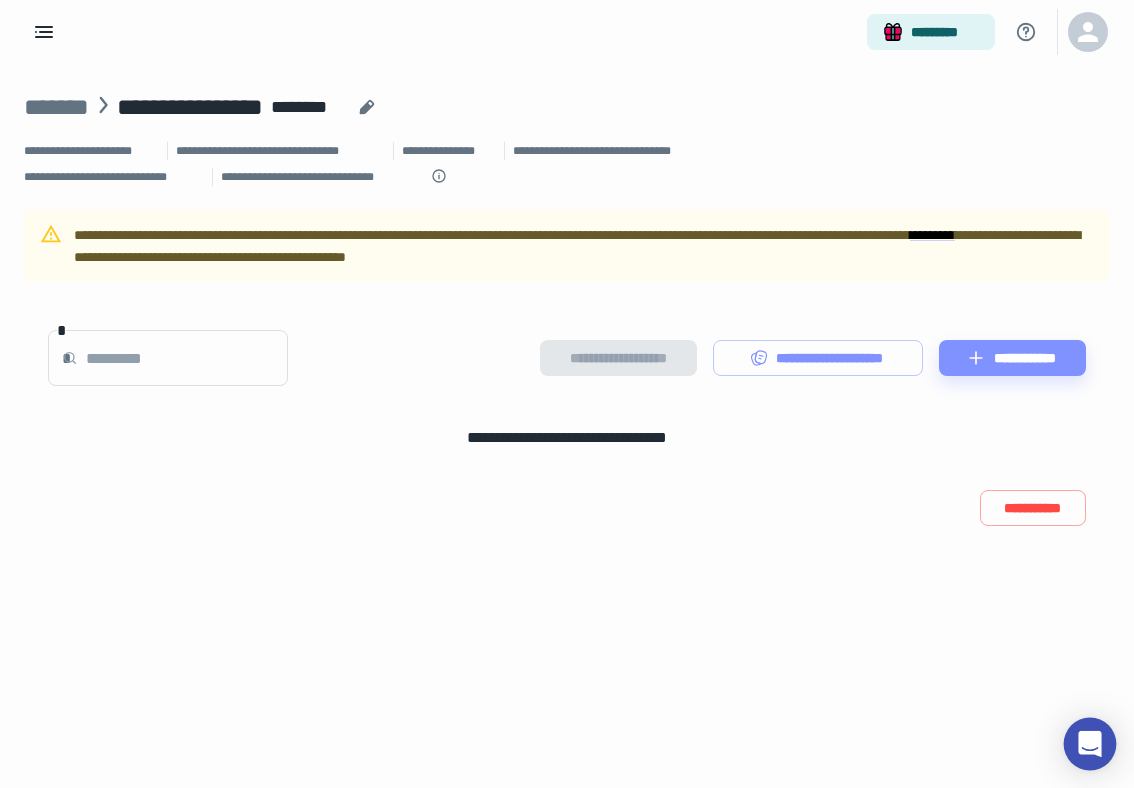 click at bounding box center (1090, 744) 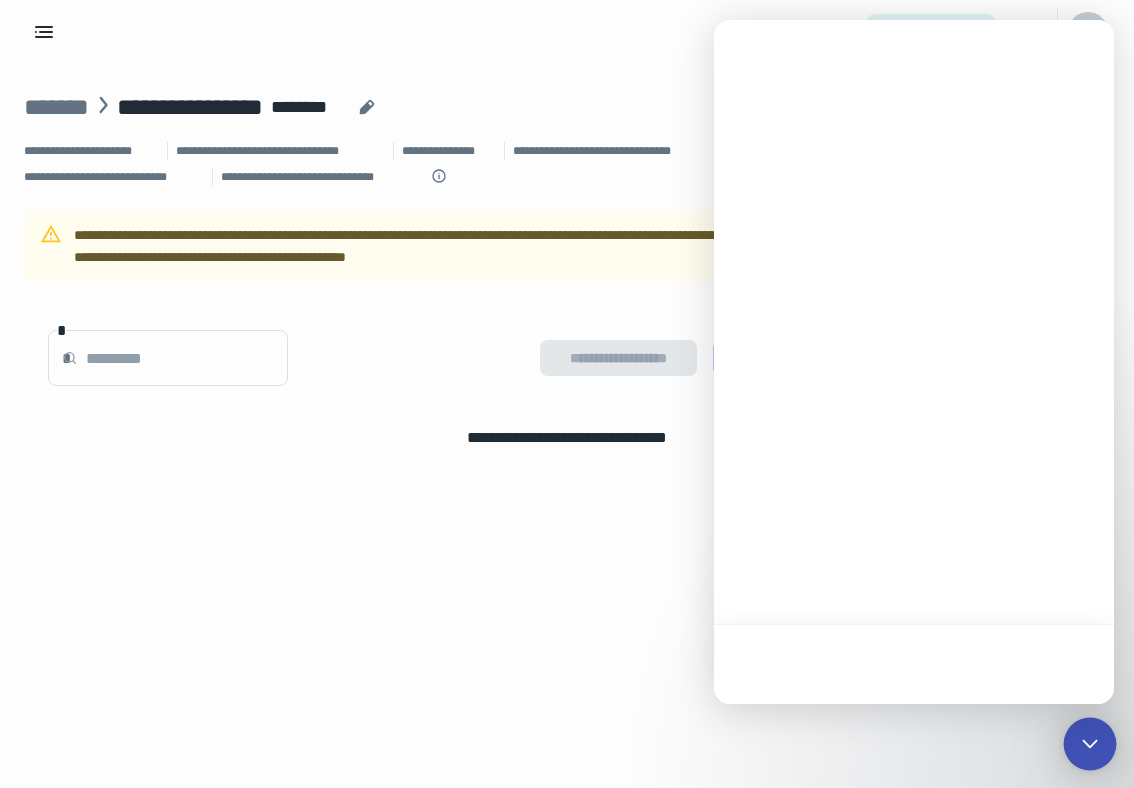 scroll, scrollTop: 0, scrollLeft: 0, axis: both 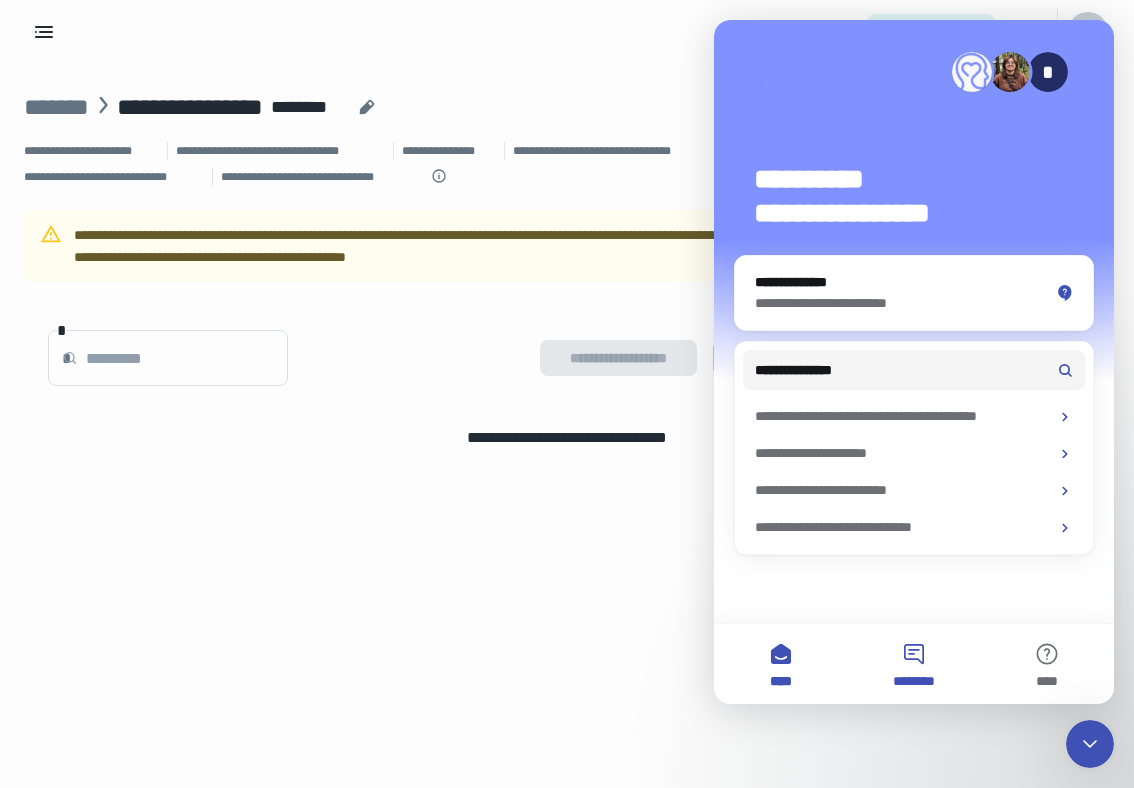 click on "********" at bounding box center [913, 664] 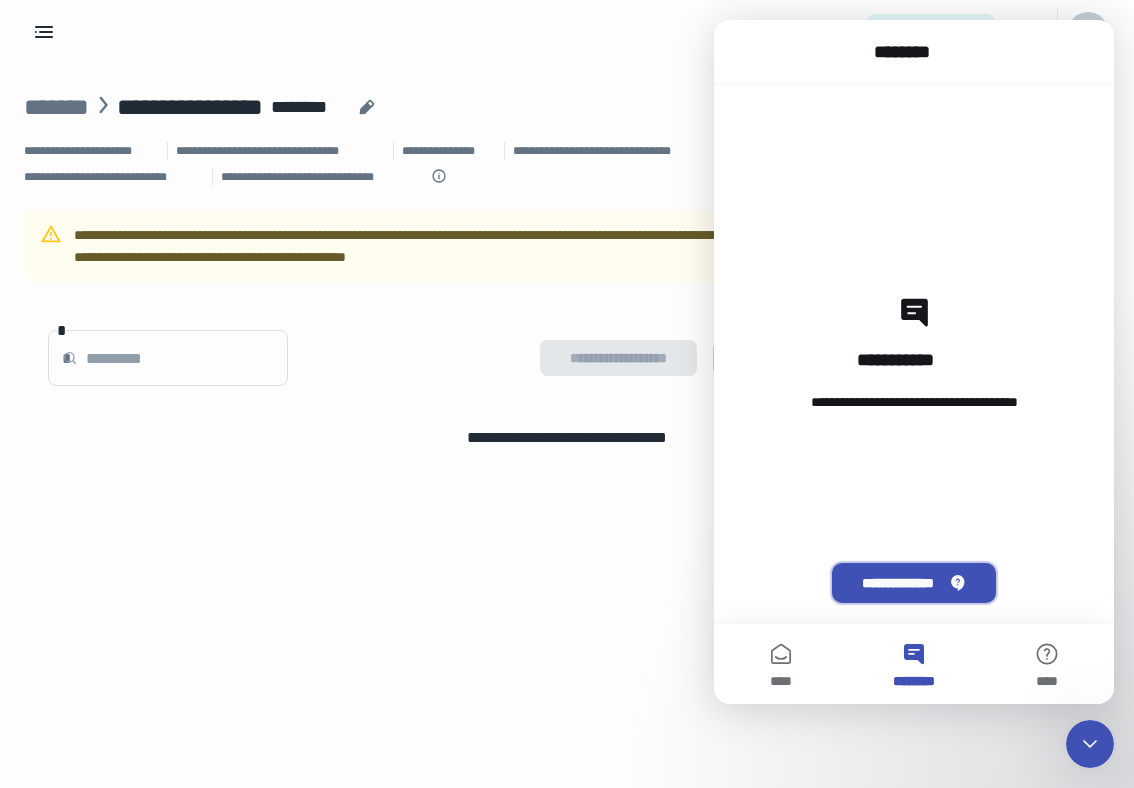 click on "**********" at bounding box center (913, 583) 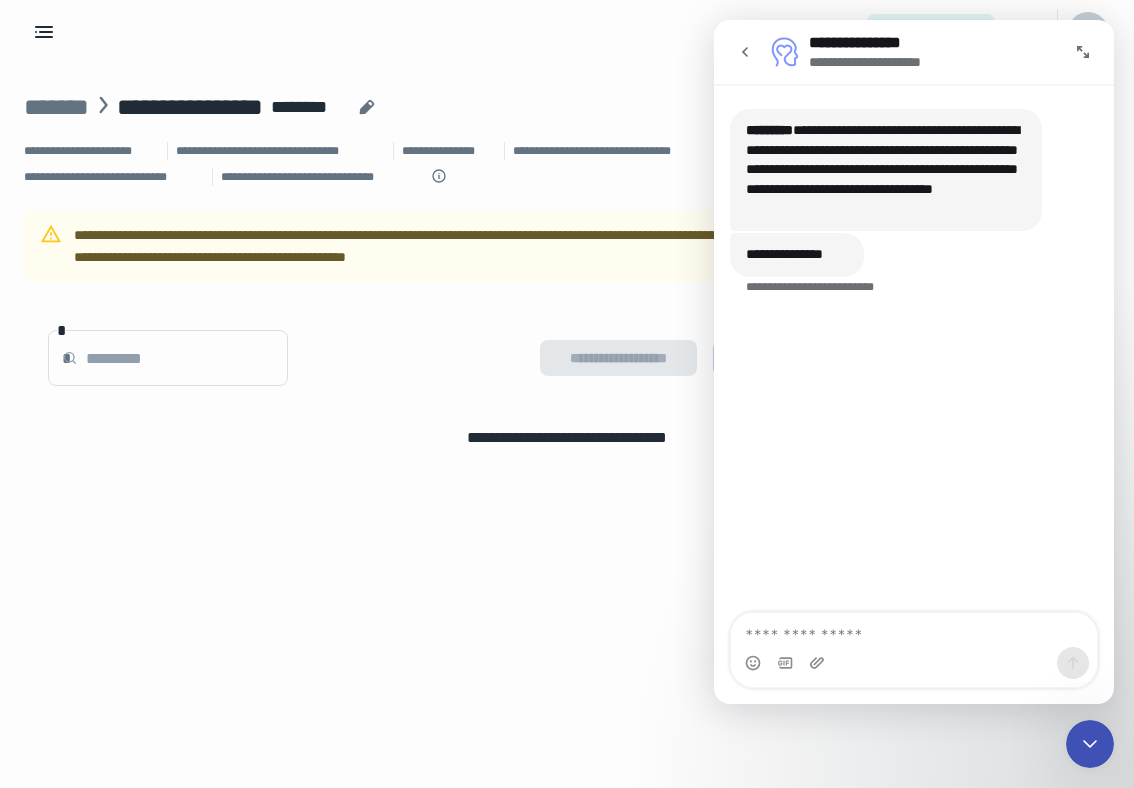 click on "[FIRST] [LAST] [ADDRESS] [CITY], [STATE] [ZIP] [COUNTRY] [PHONE]" at bounding box center [914, 350] 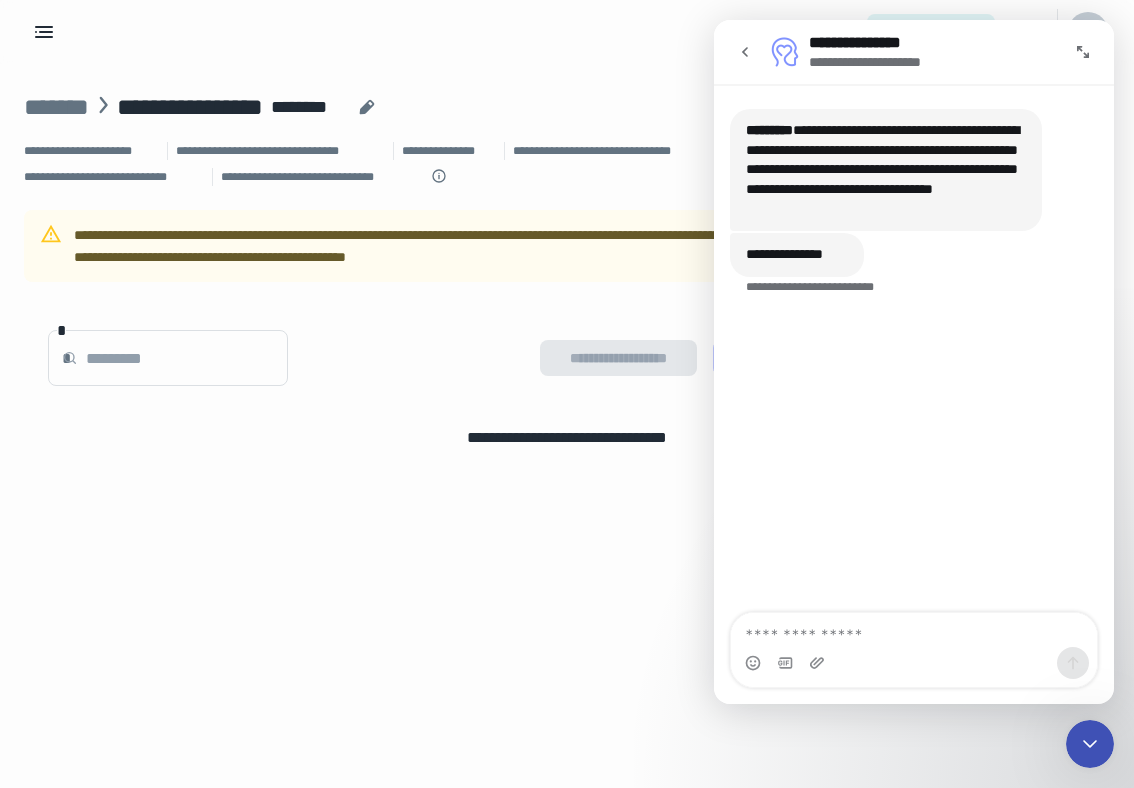 click at bounding box center [914, 663] 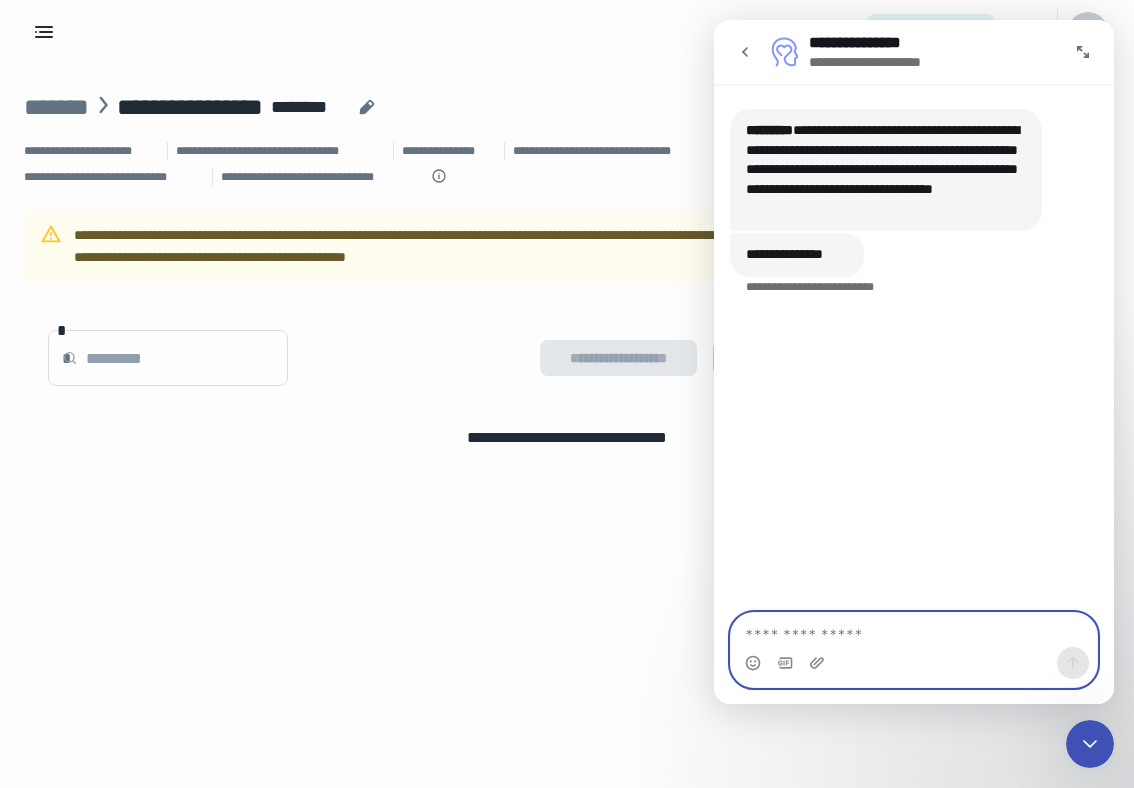 click at bounding box center [914, 630] 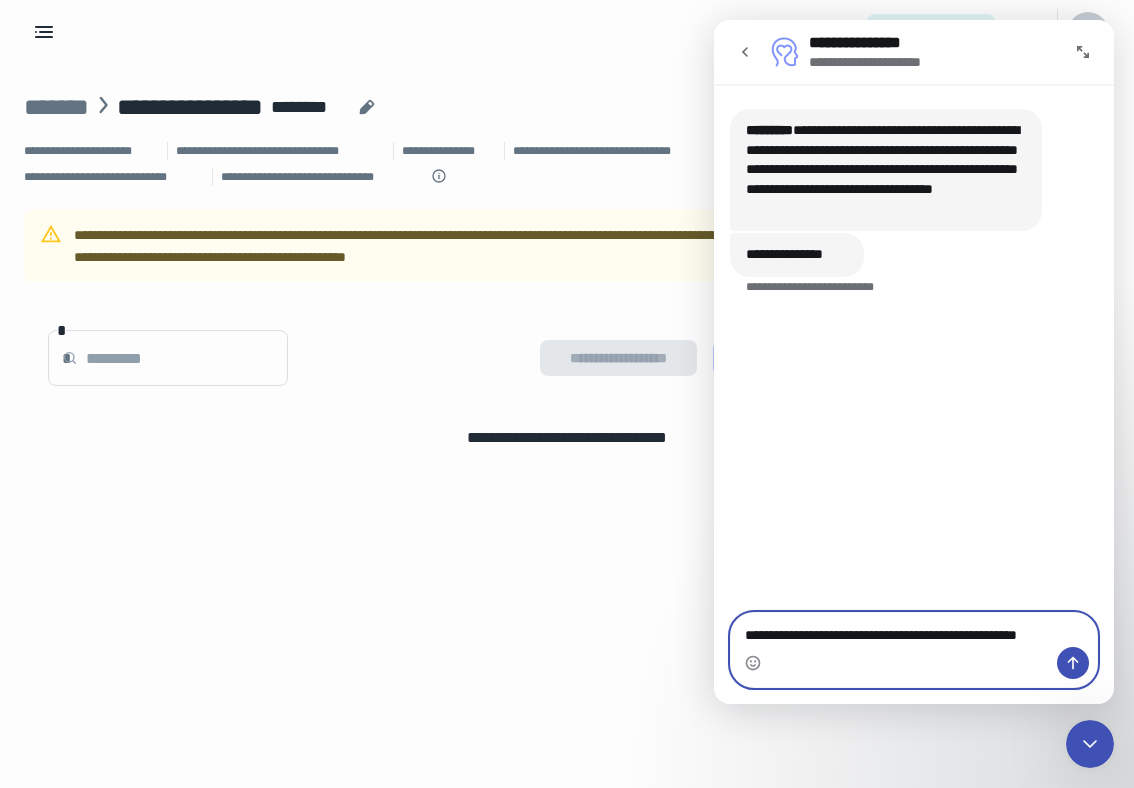 type on "**********" 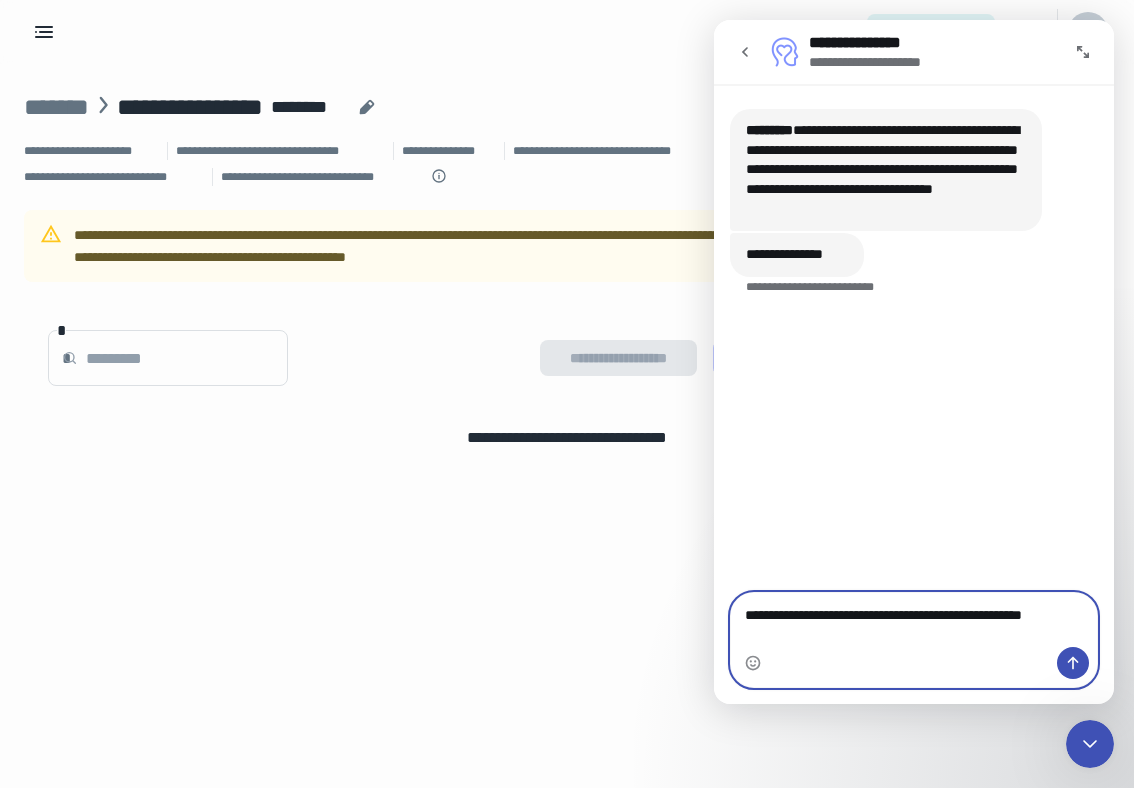 type 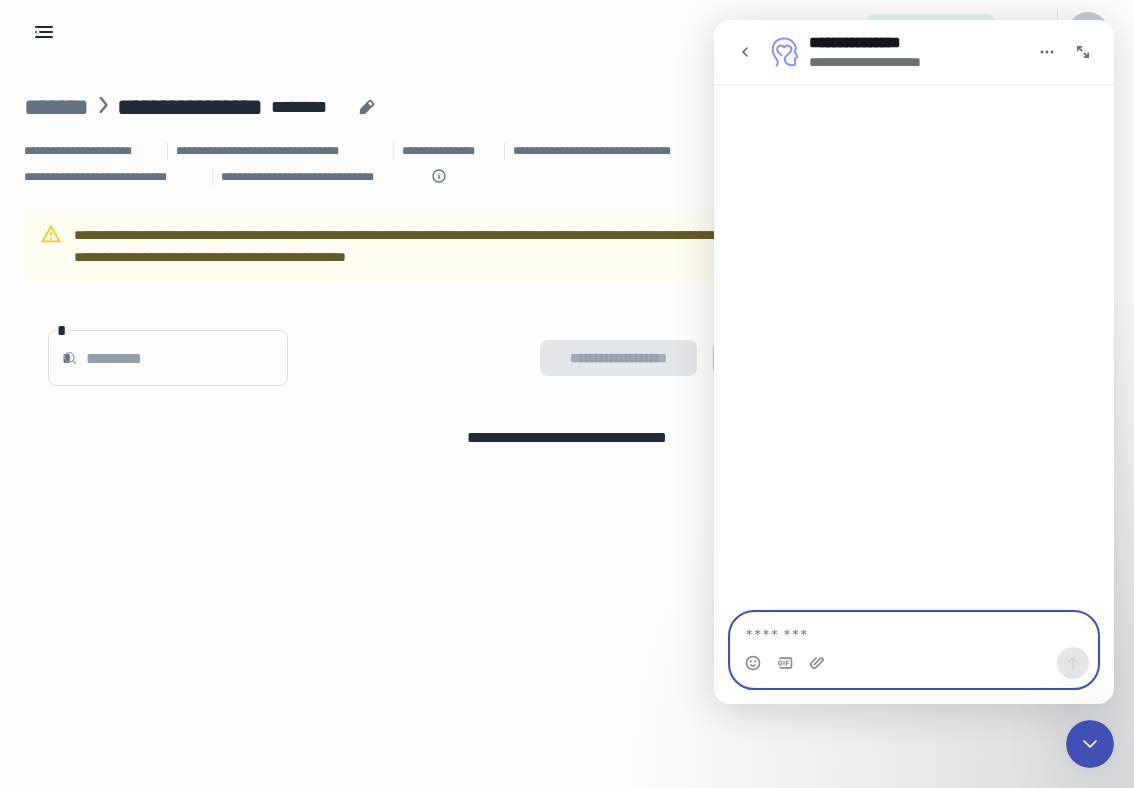 scroll, scrollTop: 3, scrollLeft: 0, axis: vertical 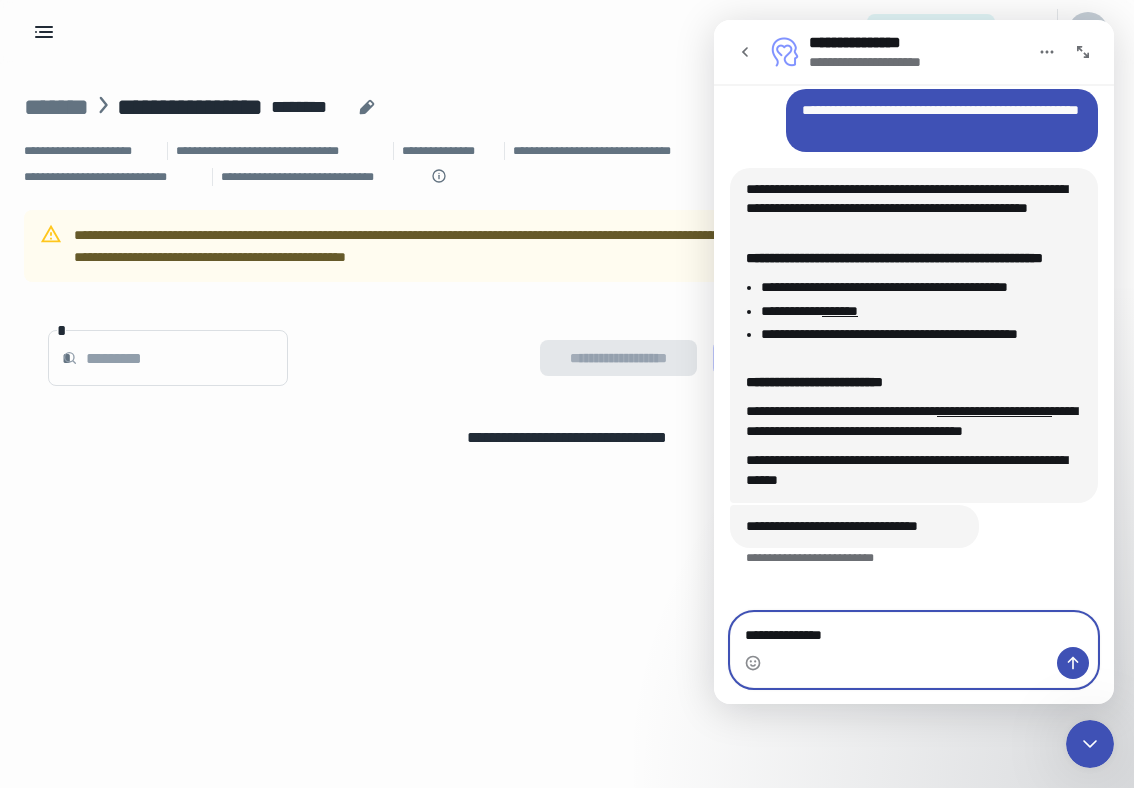type on "**********" 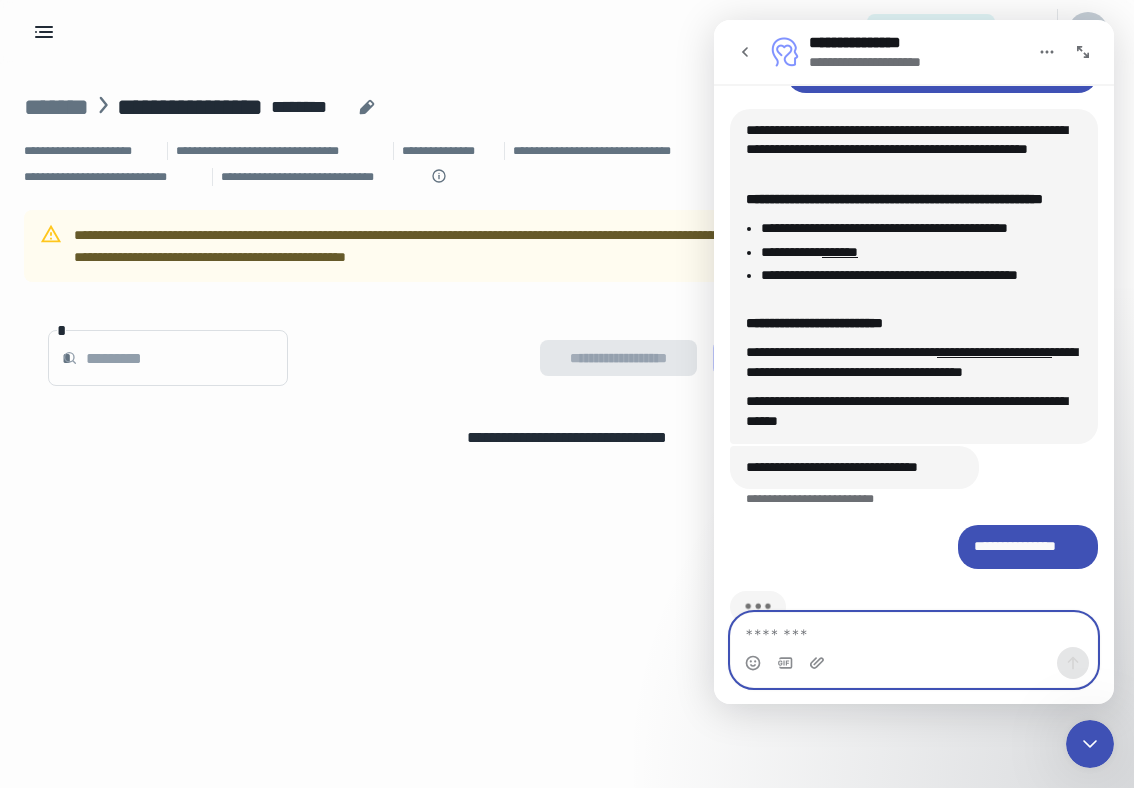 scroll, scrollTop: 274, scrollLeft: 0, axis: vertical 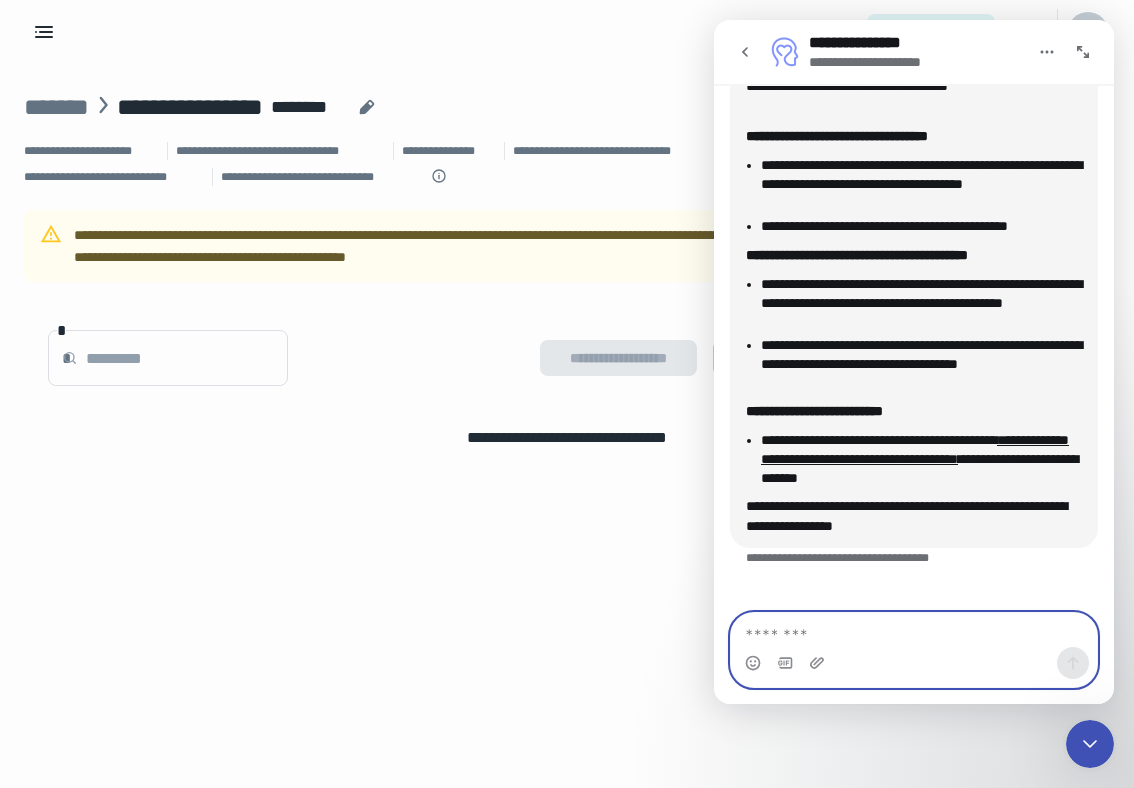 click at bounding box center [914, 630] 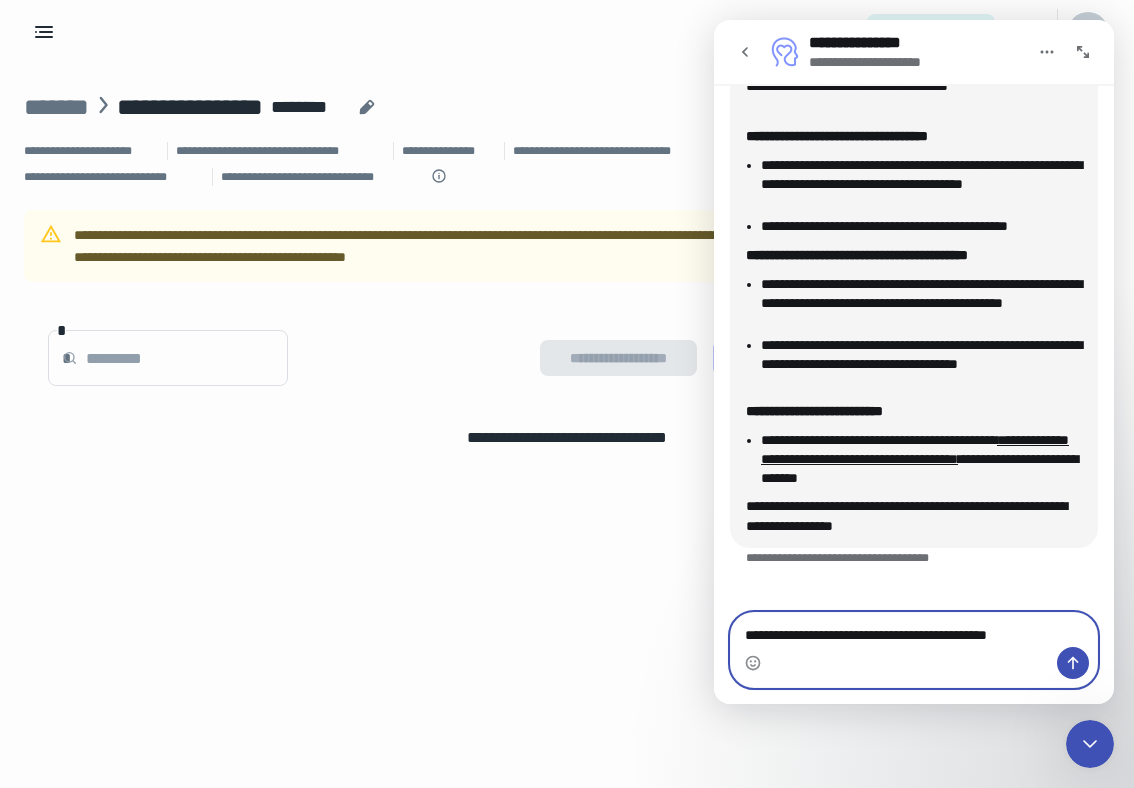 type on "**********" 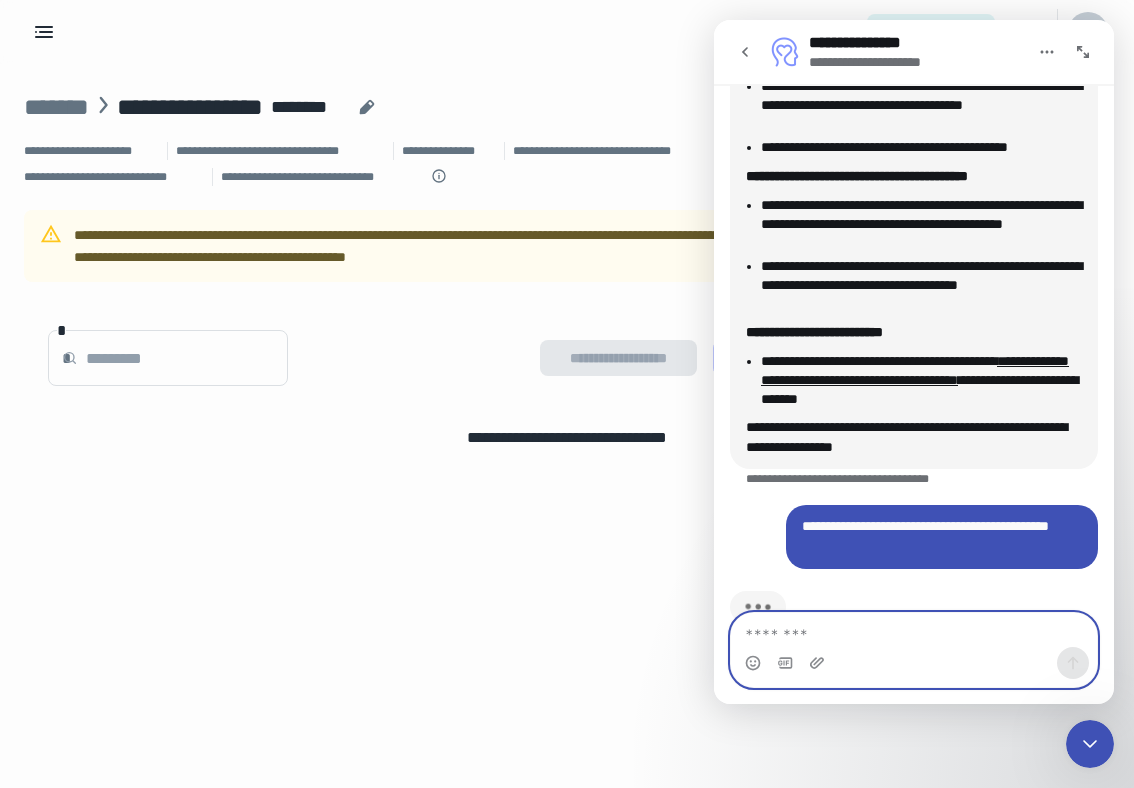 scroll, scrollTop: 923, scrollLeft: 0, axis: vertical 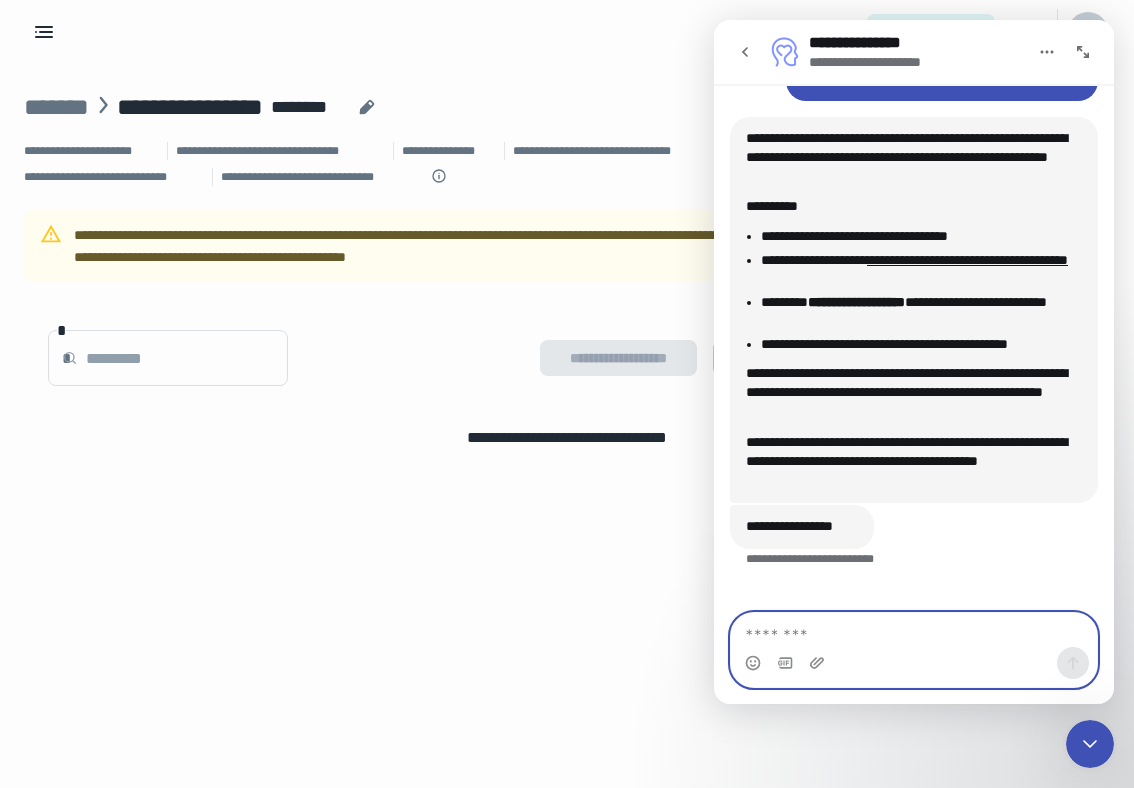 click at bounding box center [914, 630] 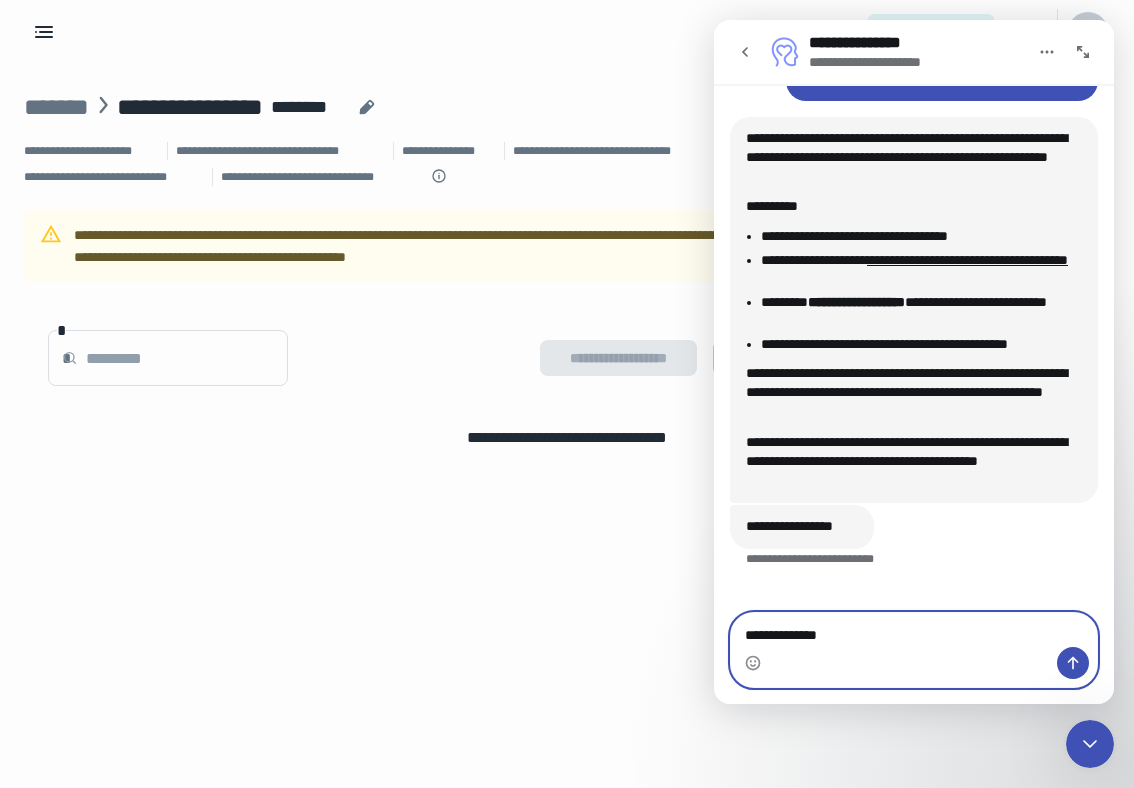 type on "**********" 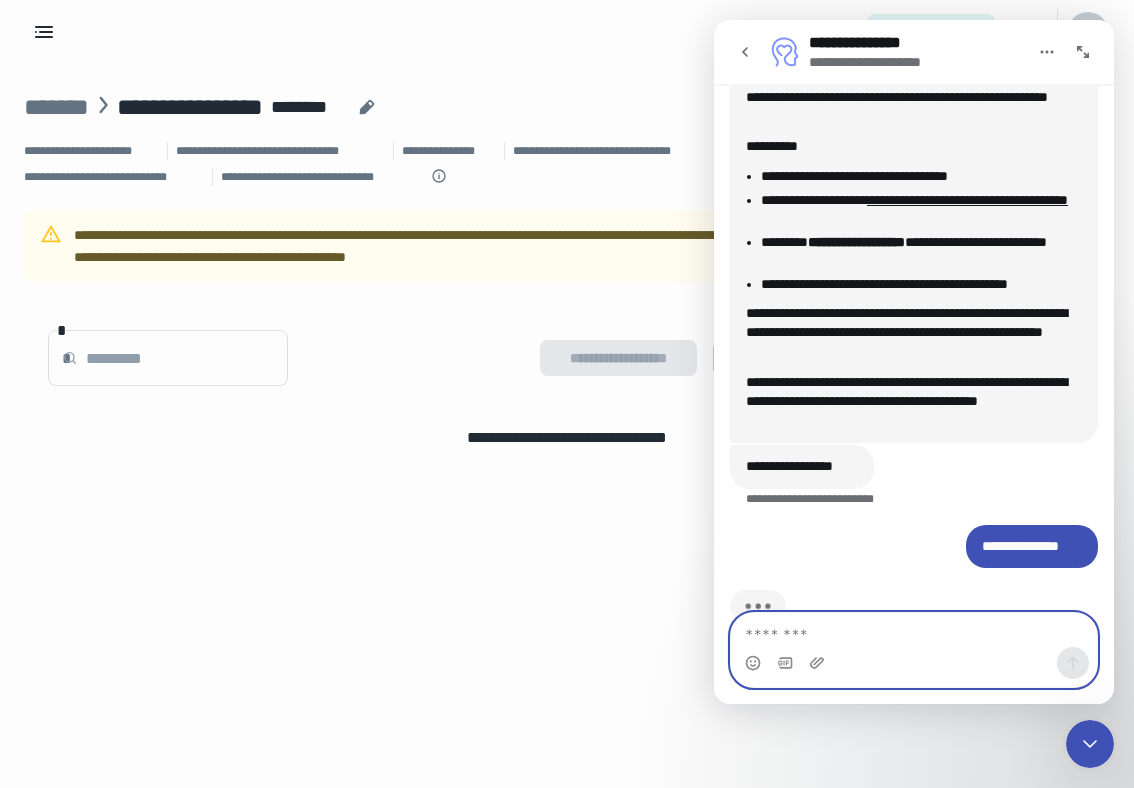 scroll, scrollTop: 1431, scrollLeft: 0, axis: vertical 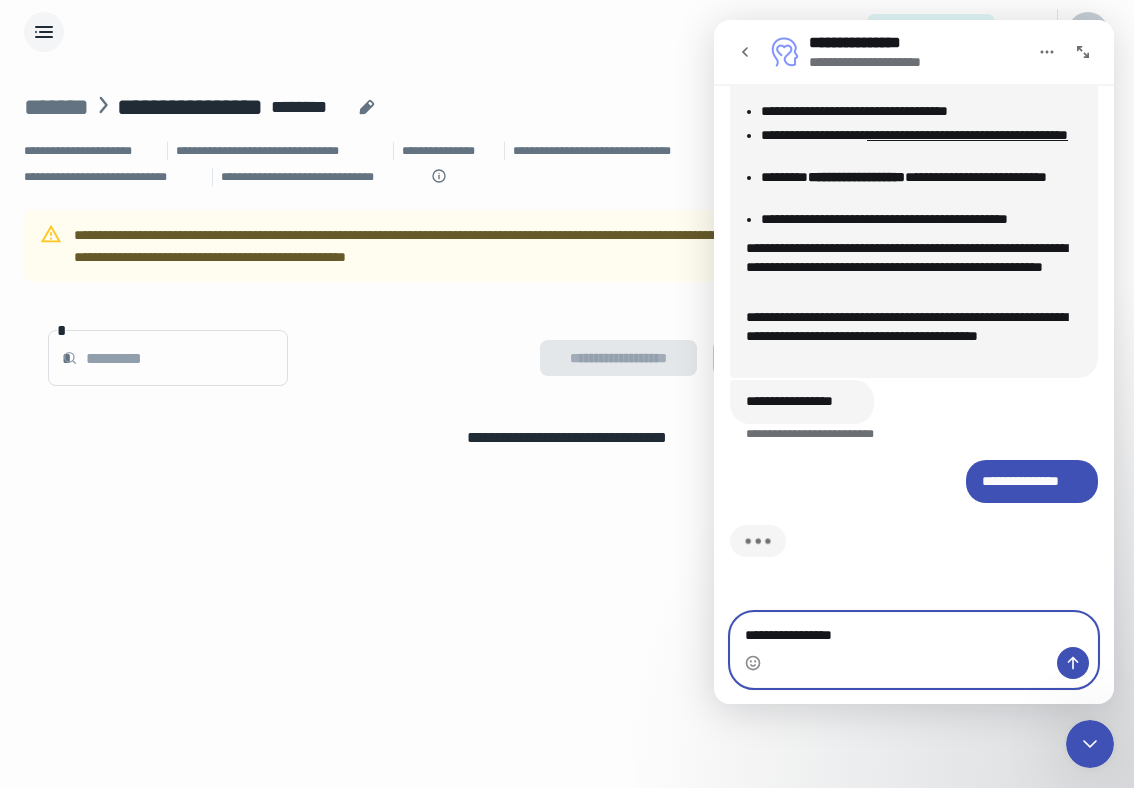 type on "**********" 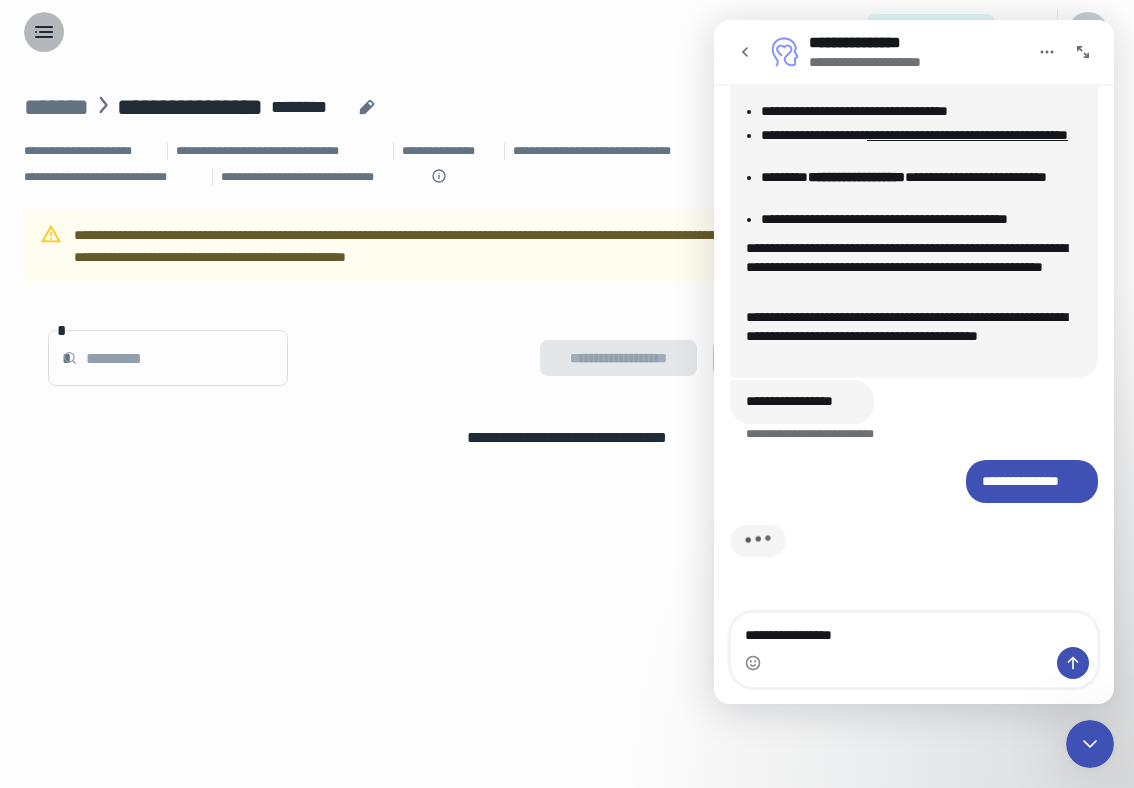 click 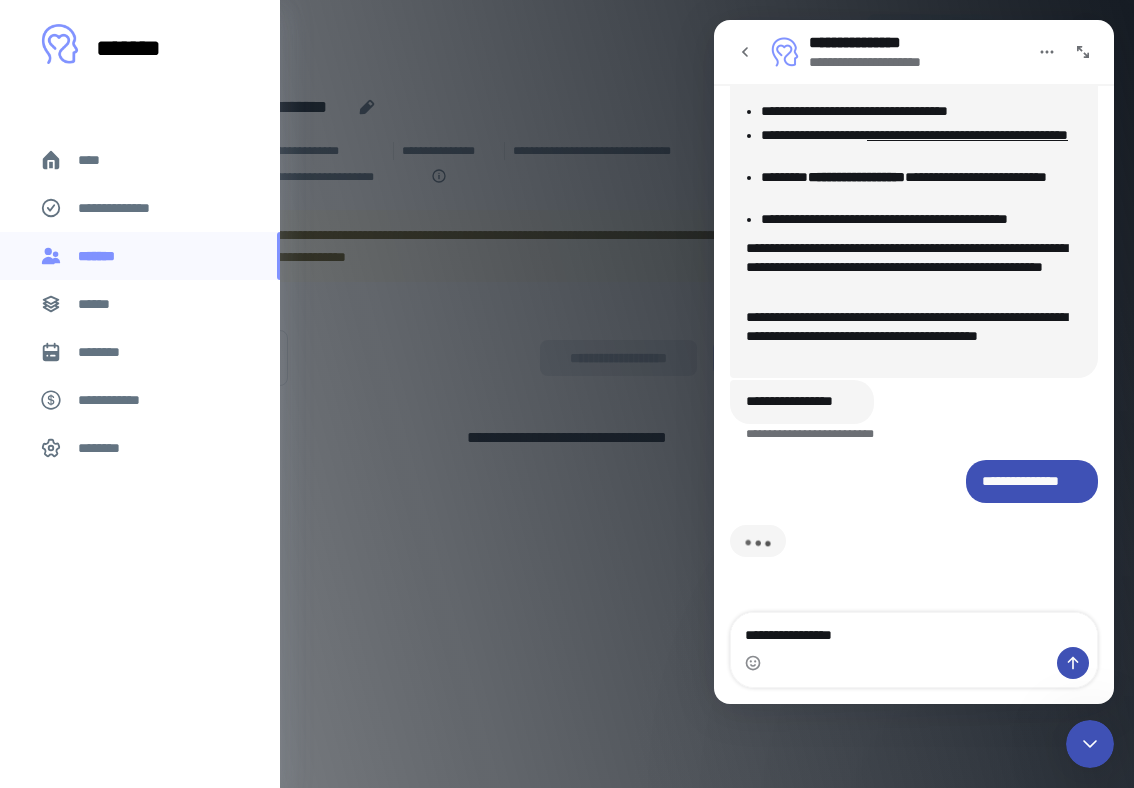 click on "******" at bounding box center [140, 304] 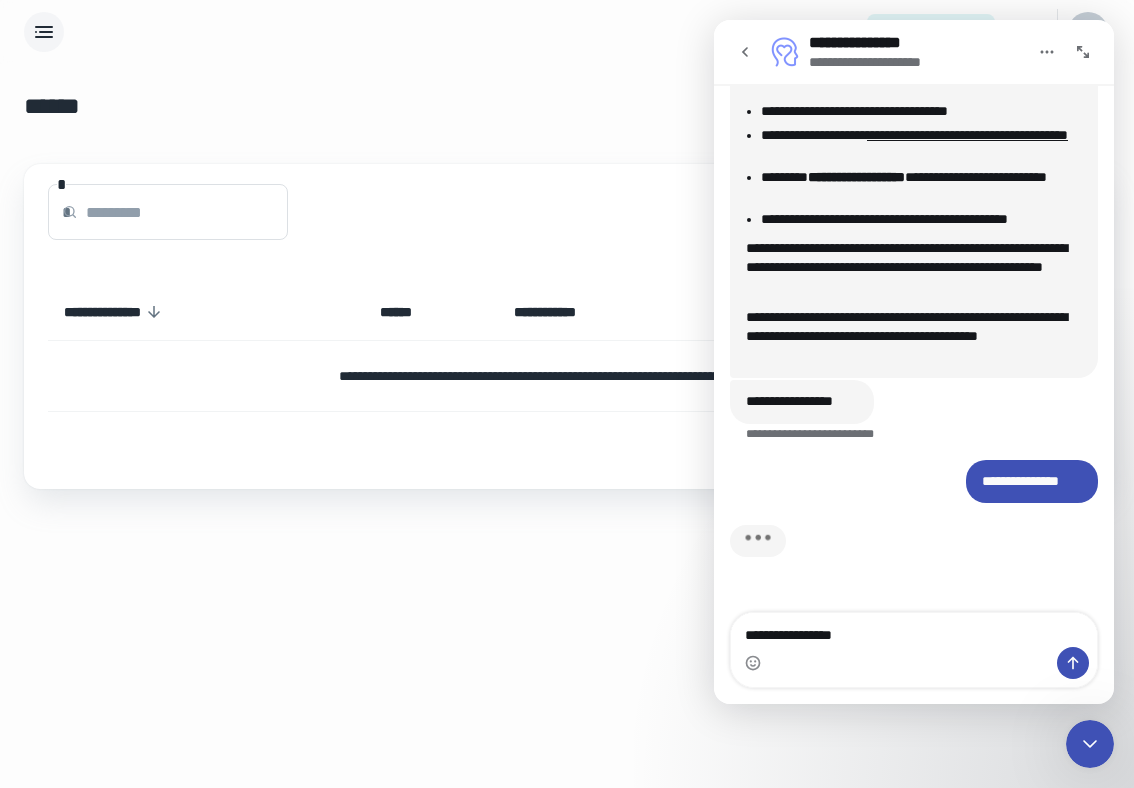 click 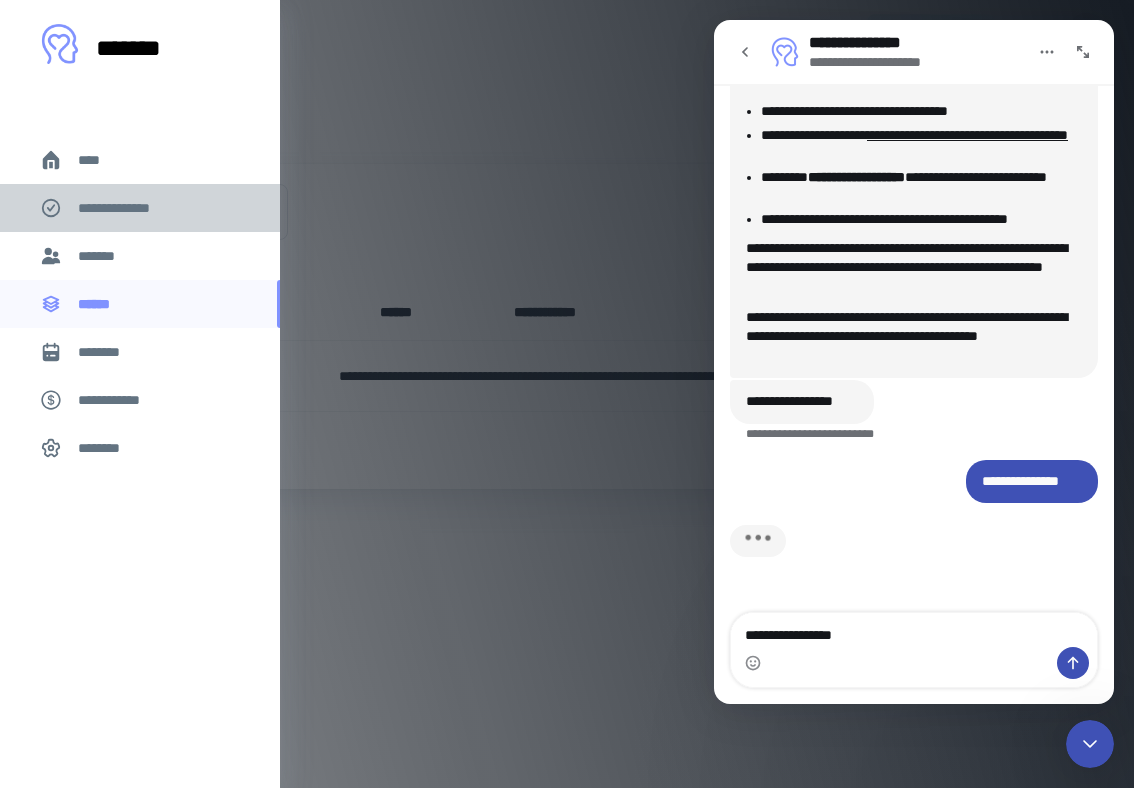 click on "**********" at bounding box center (140, 208) 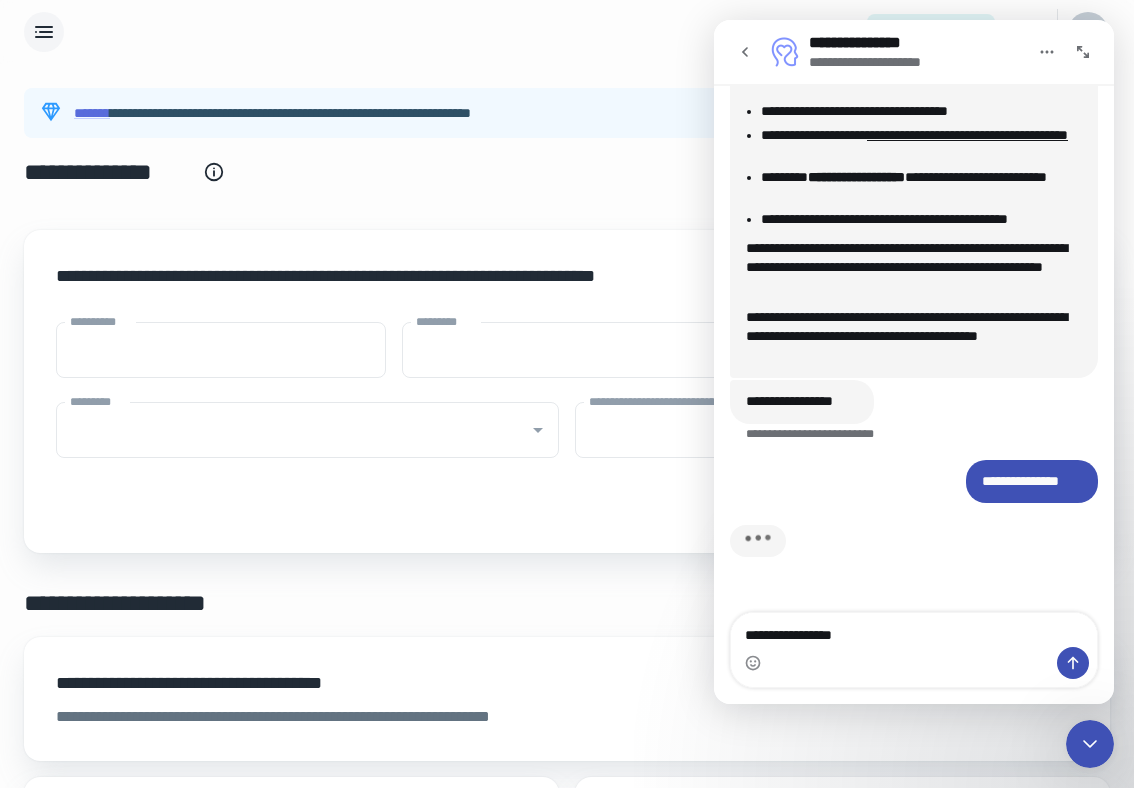 type on "****" 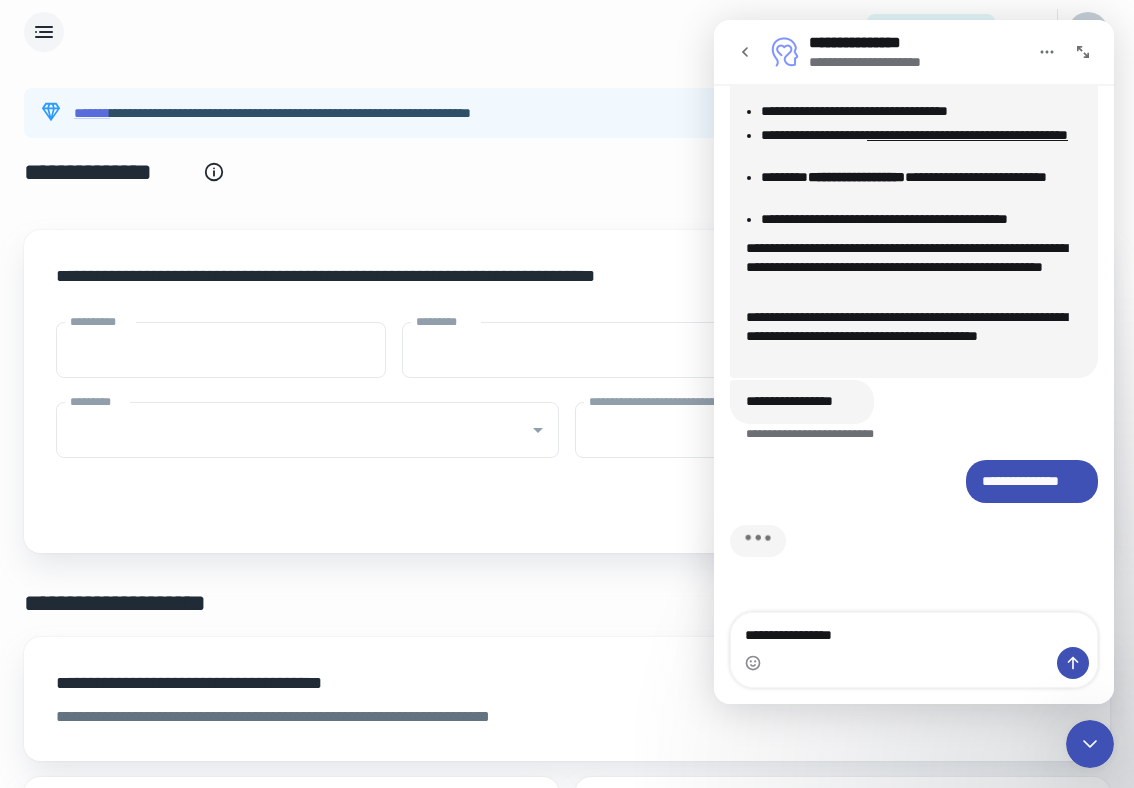 type on "******" 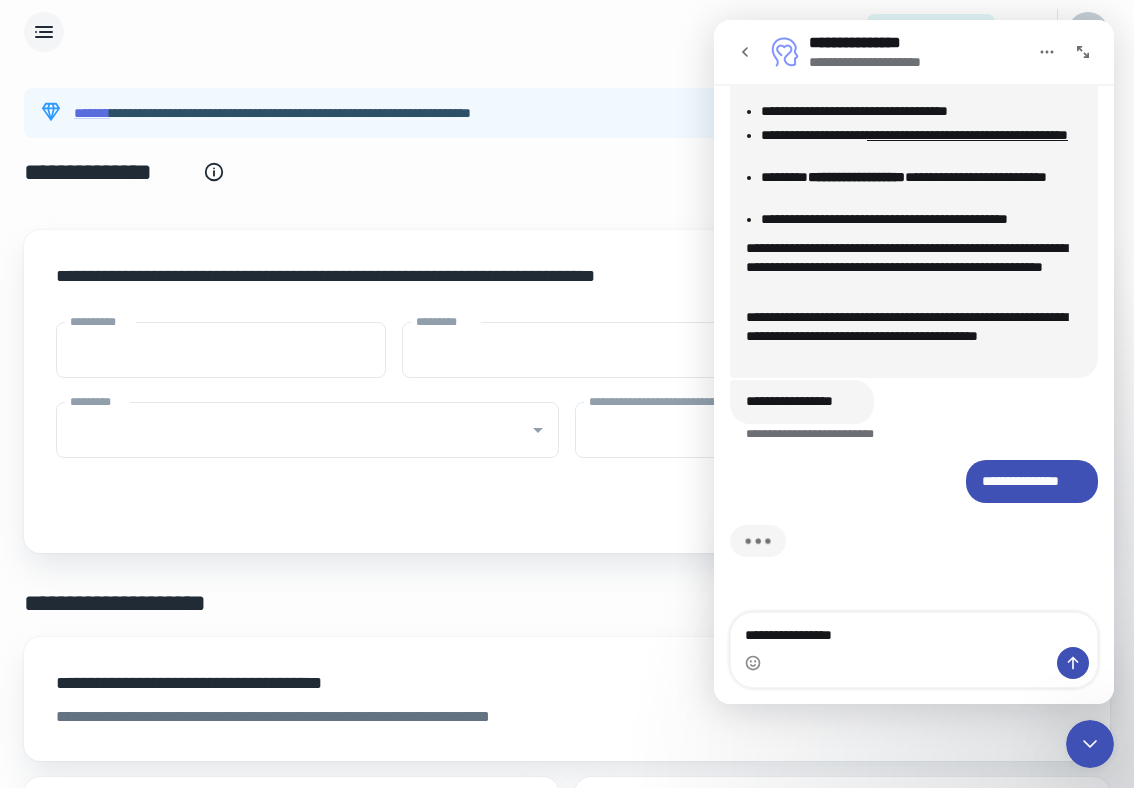 type on "**********" 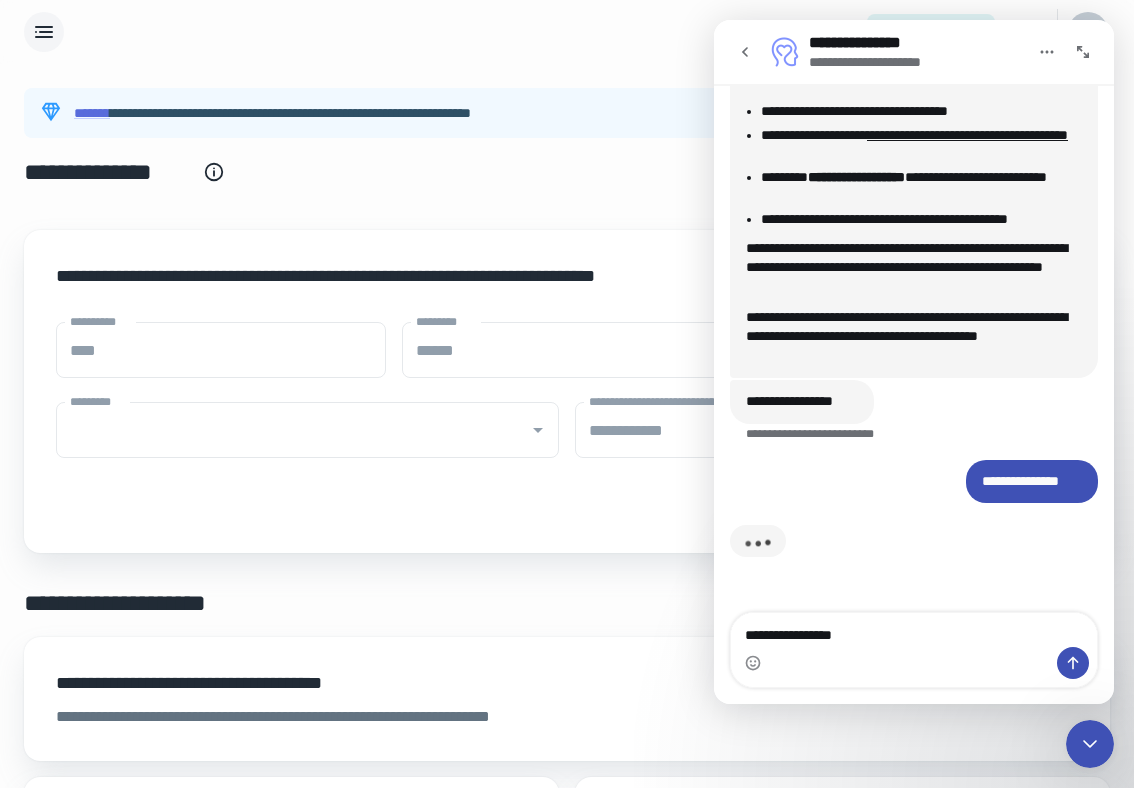 type on "**********" 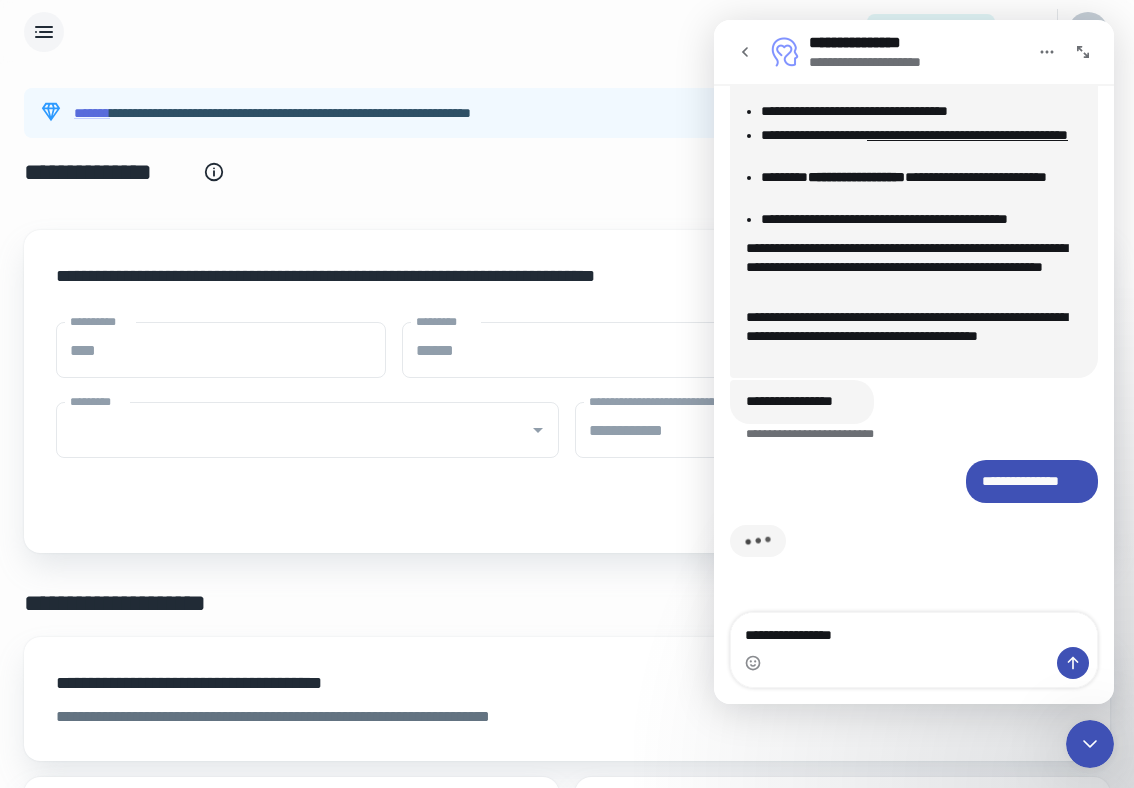 type on "**********" 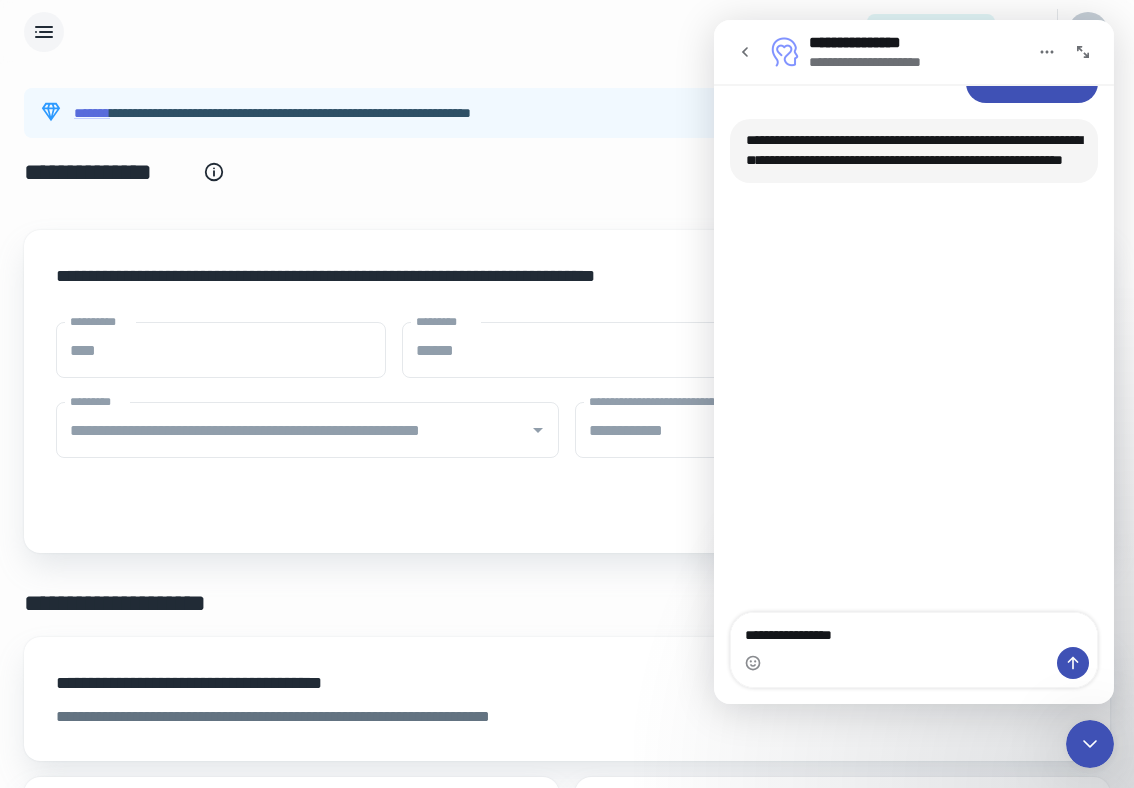 scroll, scrollTop: 1813, scrollLeft: 0, axis: vertical 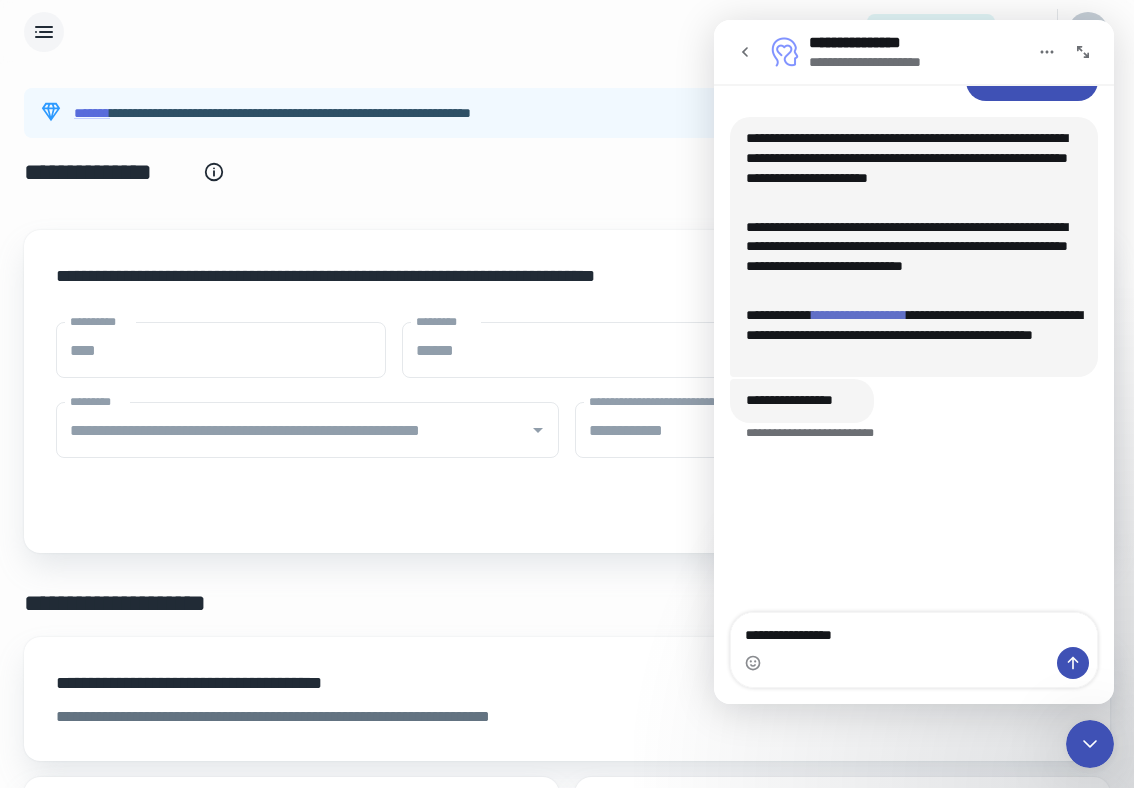 click on "**********" at bounding box center [859, 315] 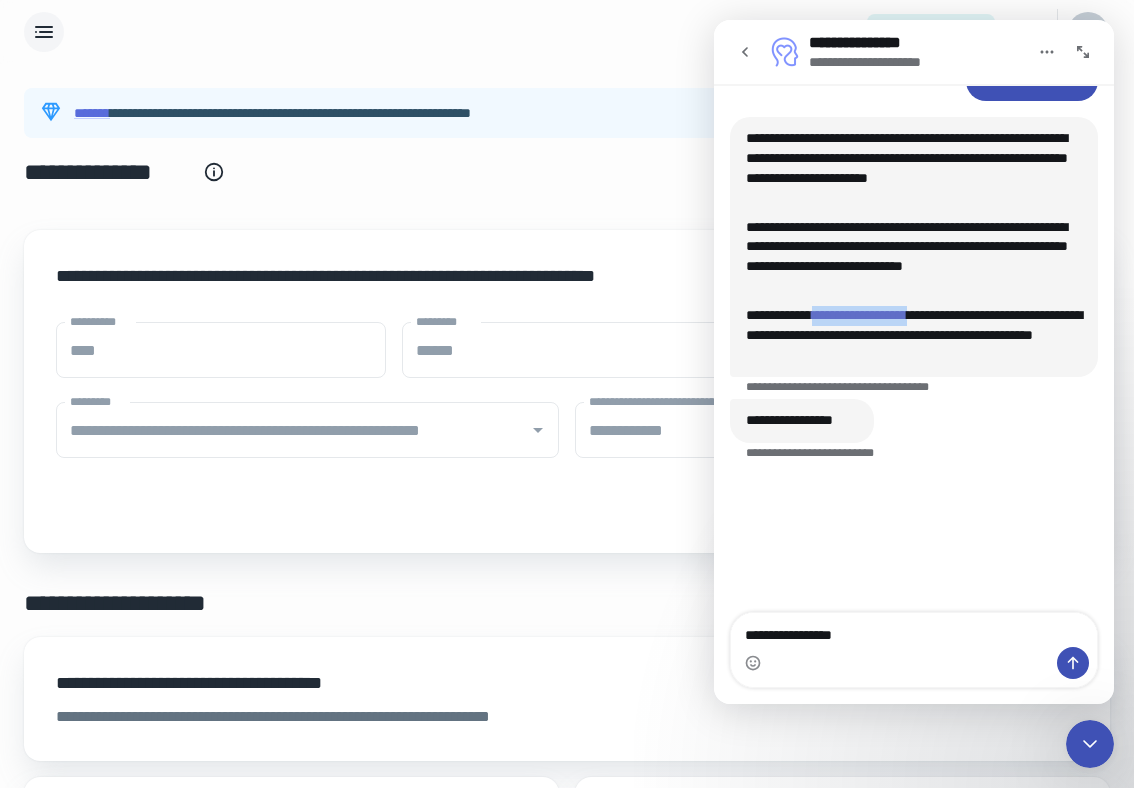 drag, startPoint x: 980, startPoint y: 335, endPoint x: 831, endPoint y: 328, distance: 149.16434 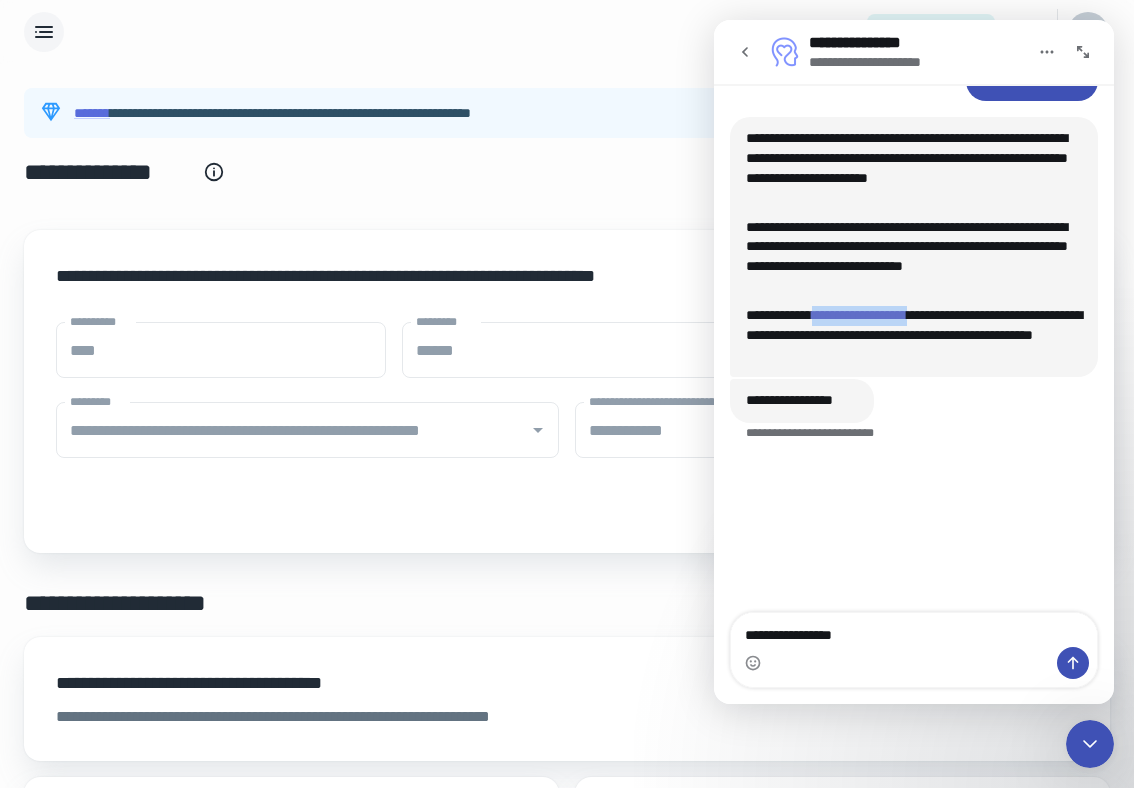 copy on "**********" 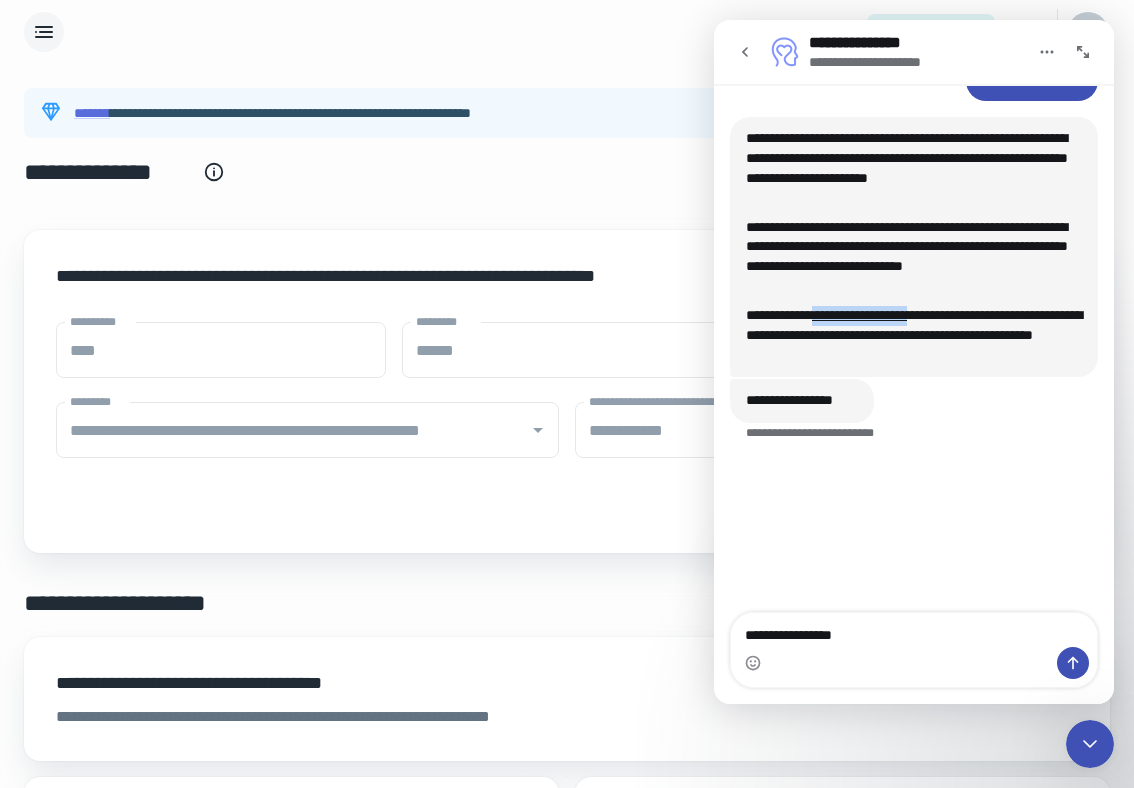 click 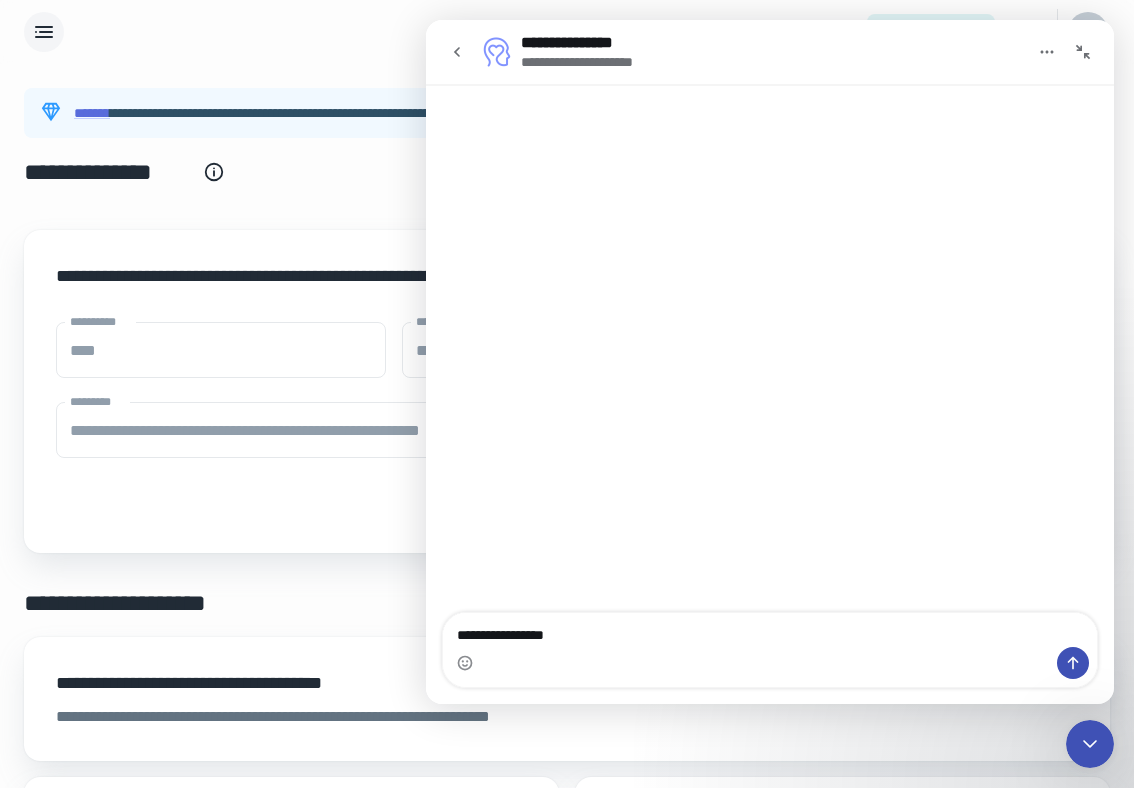 click 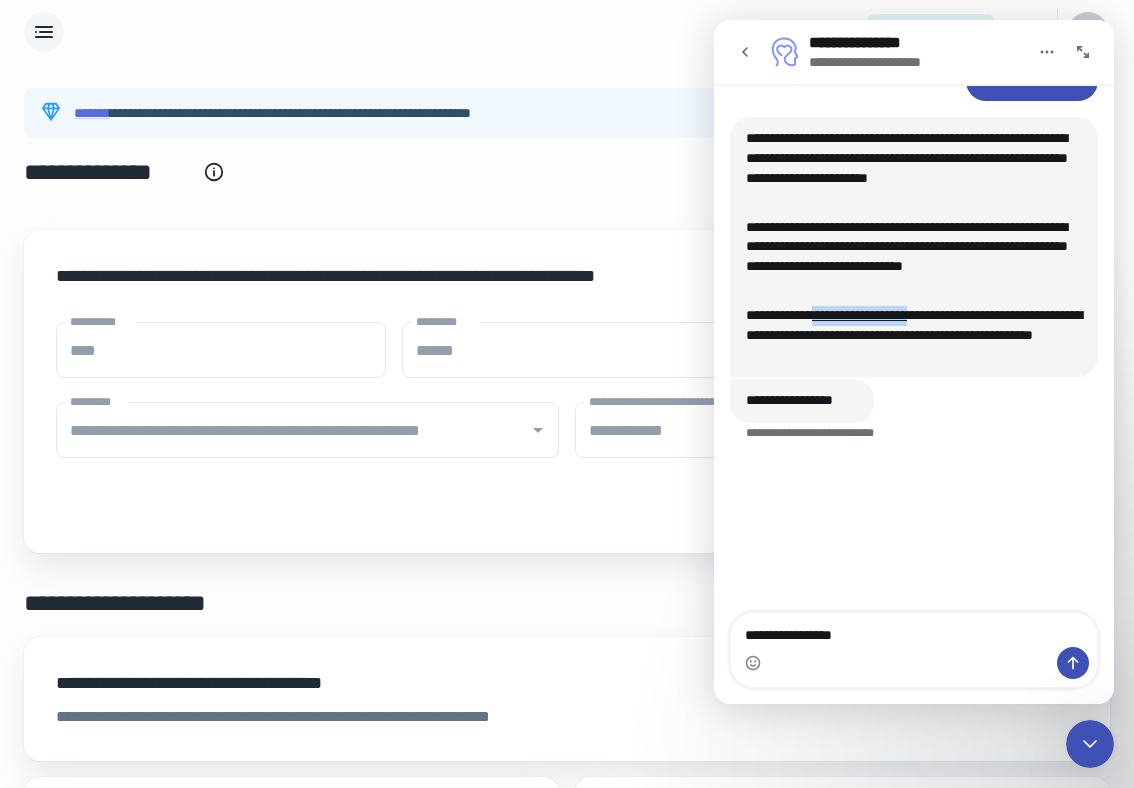 click 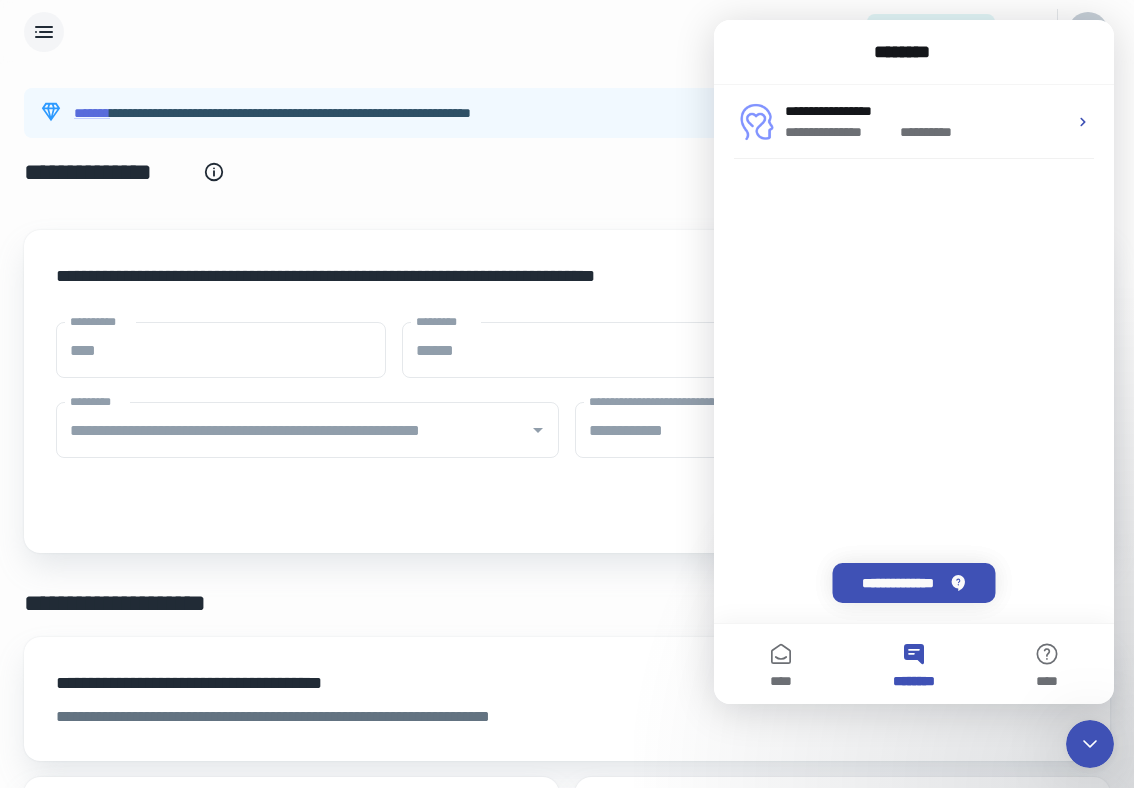 click on "********" at bounding box center (914, 52) 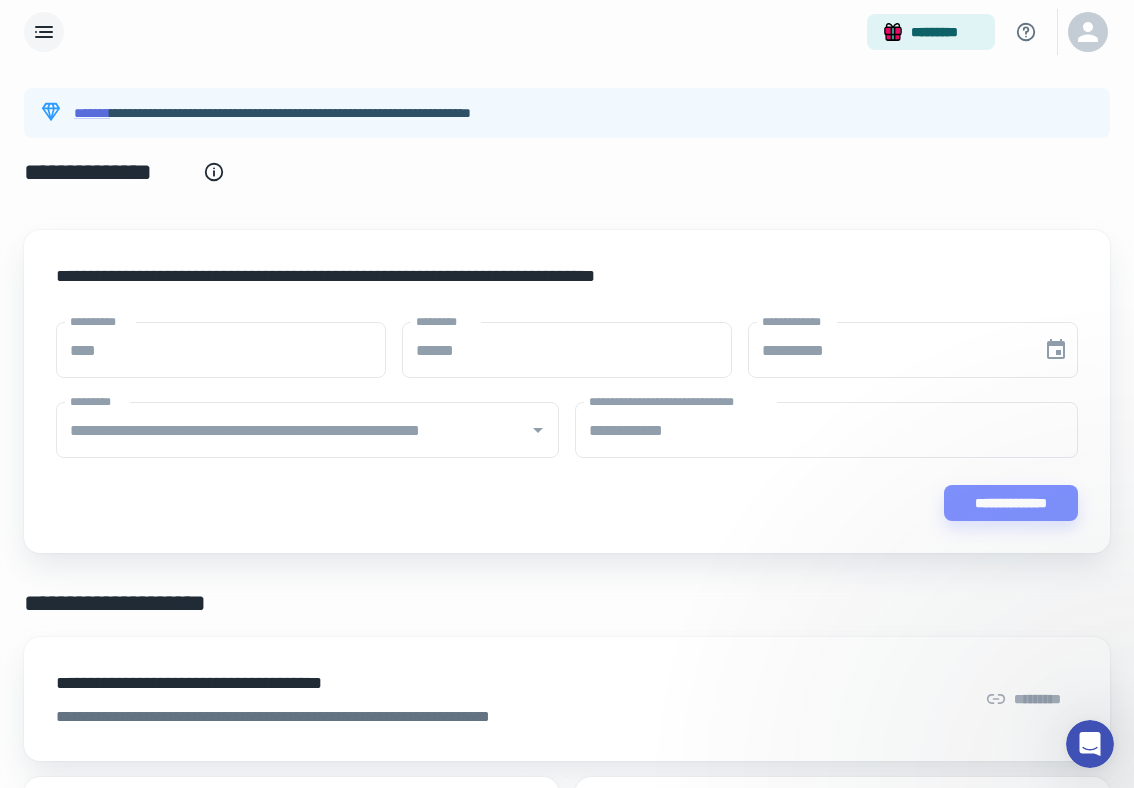 scroll, scrollTop: 0, scrollLeft: 0, axis: both 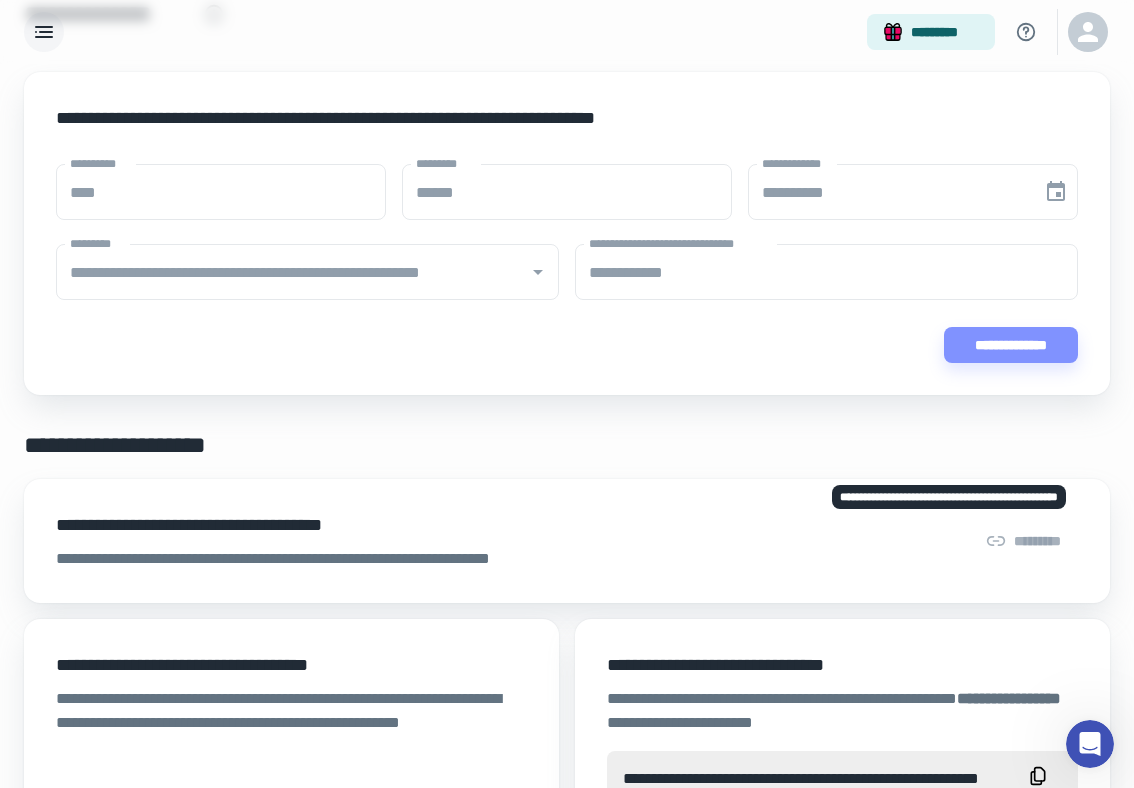 click on "*********" at bounding box center [1023, 541] 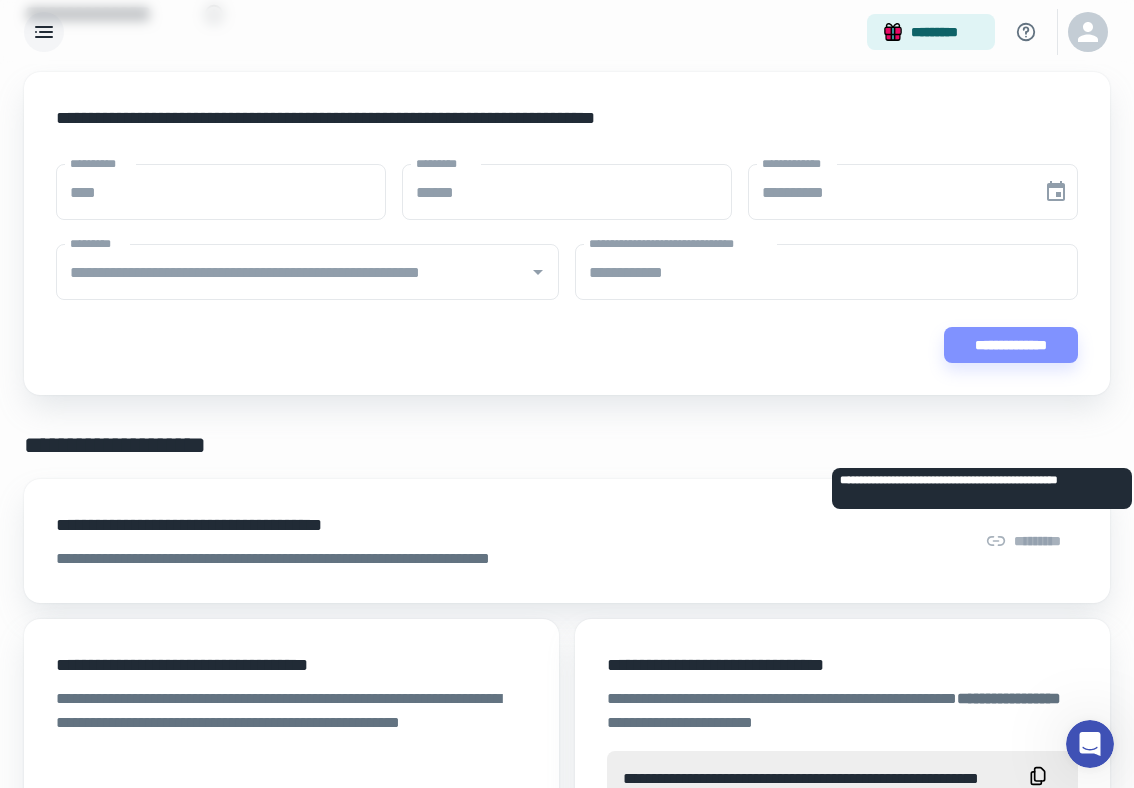 click on "*********" at bounding box center [1023, 541] 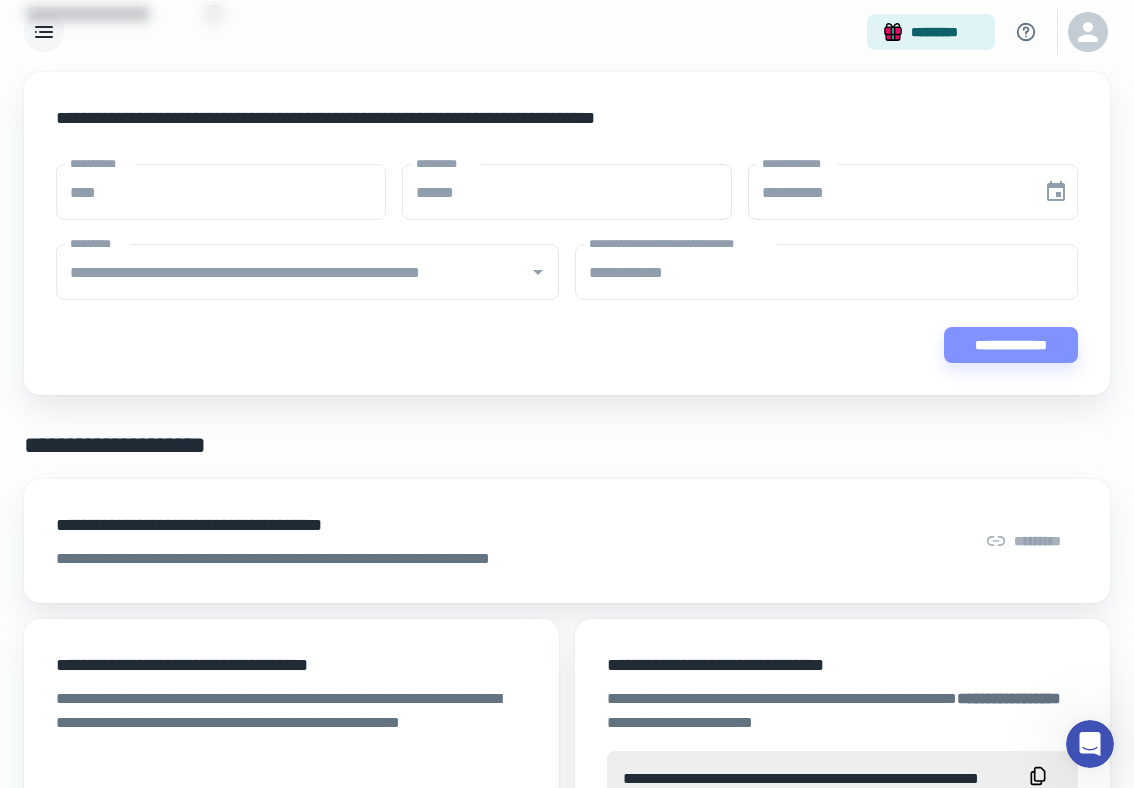 scroll, scrollTop: 0, scrollLeft: 0, axis: both 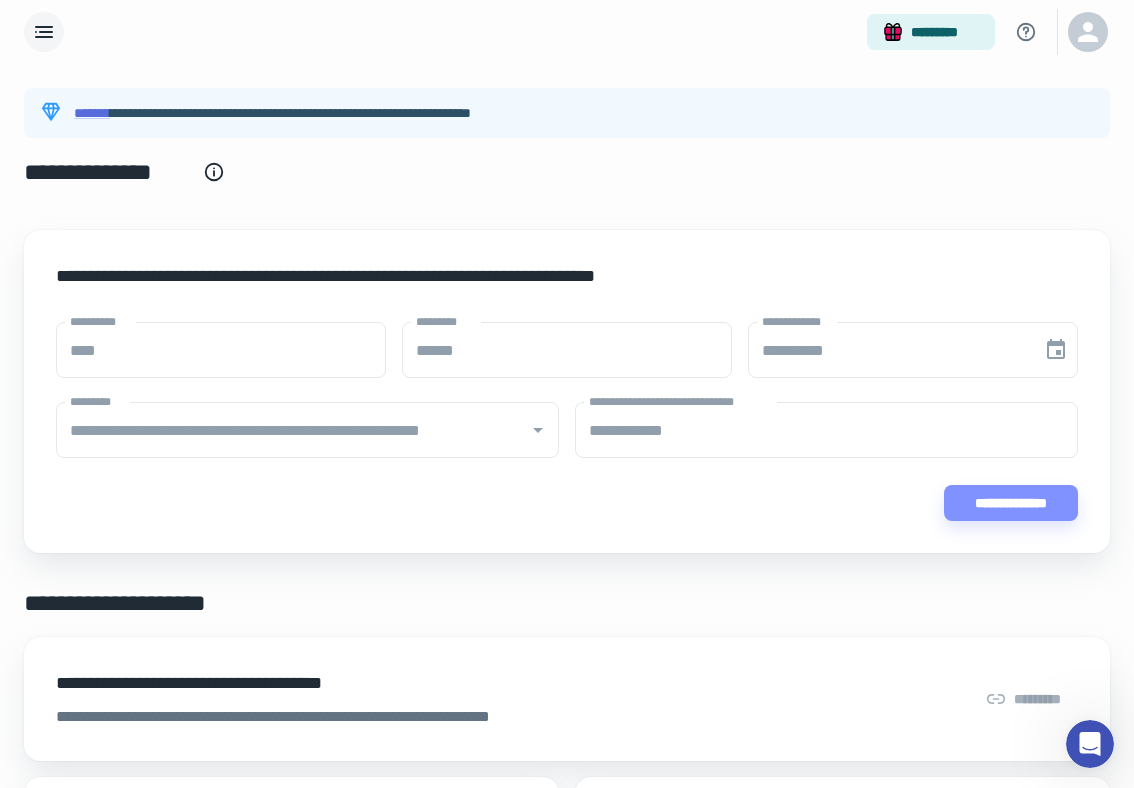 click 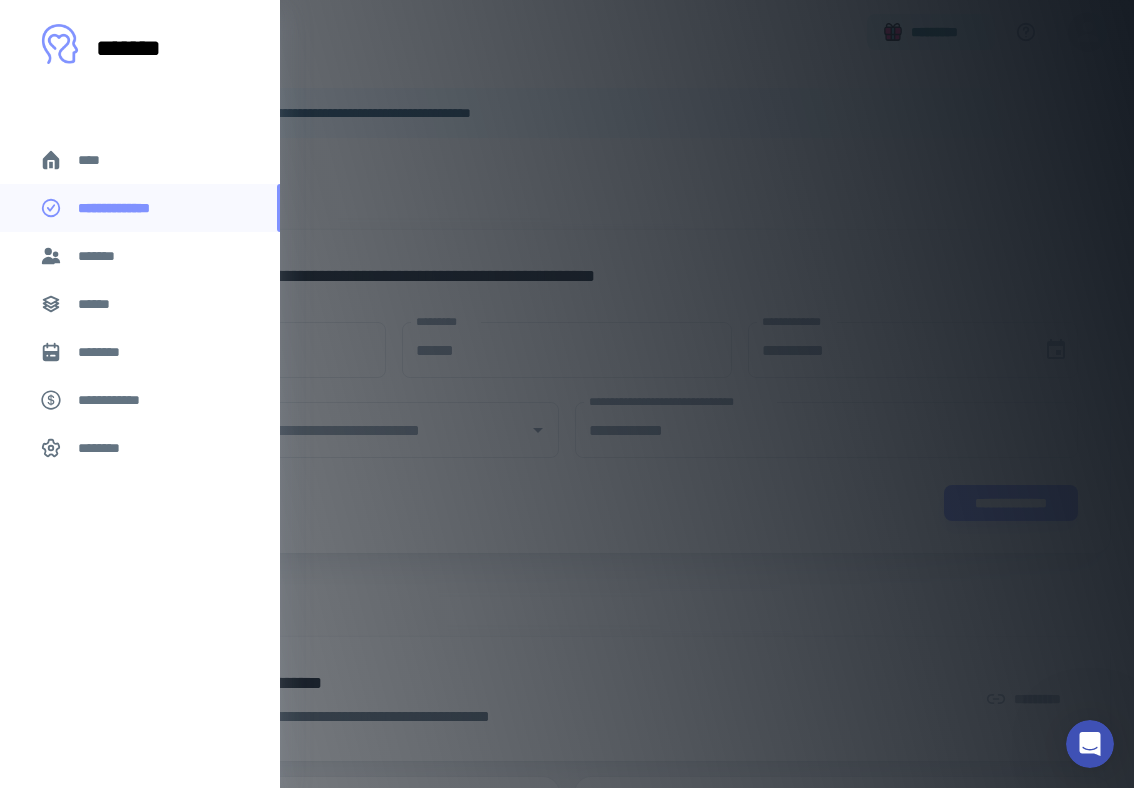 click on "*******" at bounding box center [140, 256] 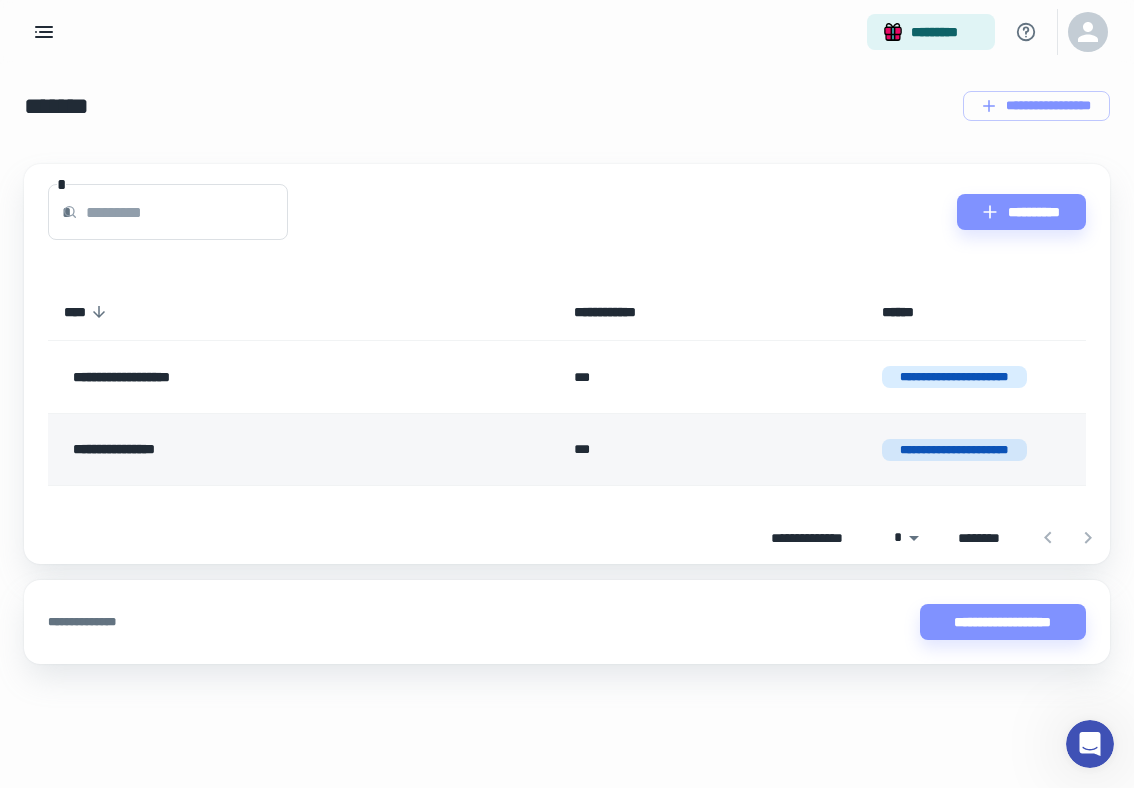 click on "**********" at bounding box center (253, 450) 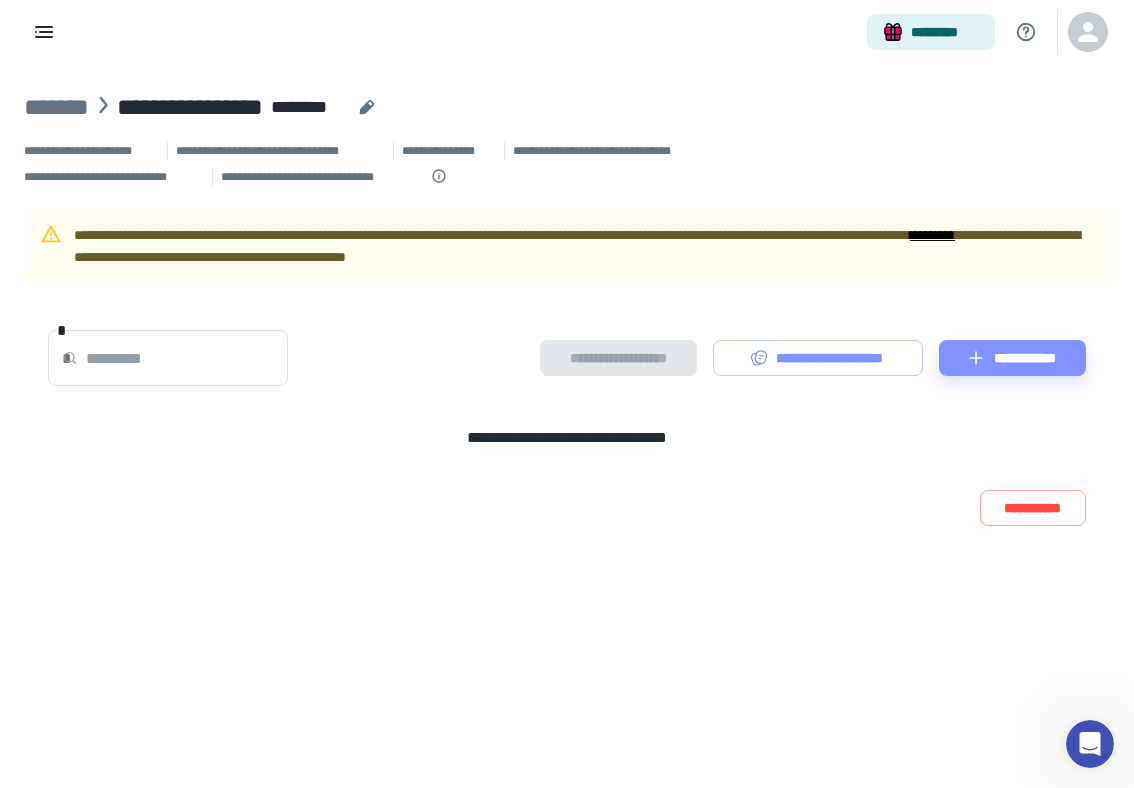 click on "*********" at bounding box center [932, 235] 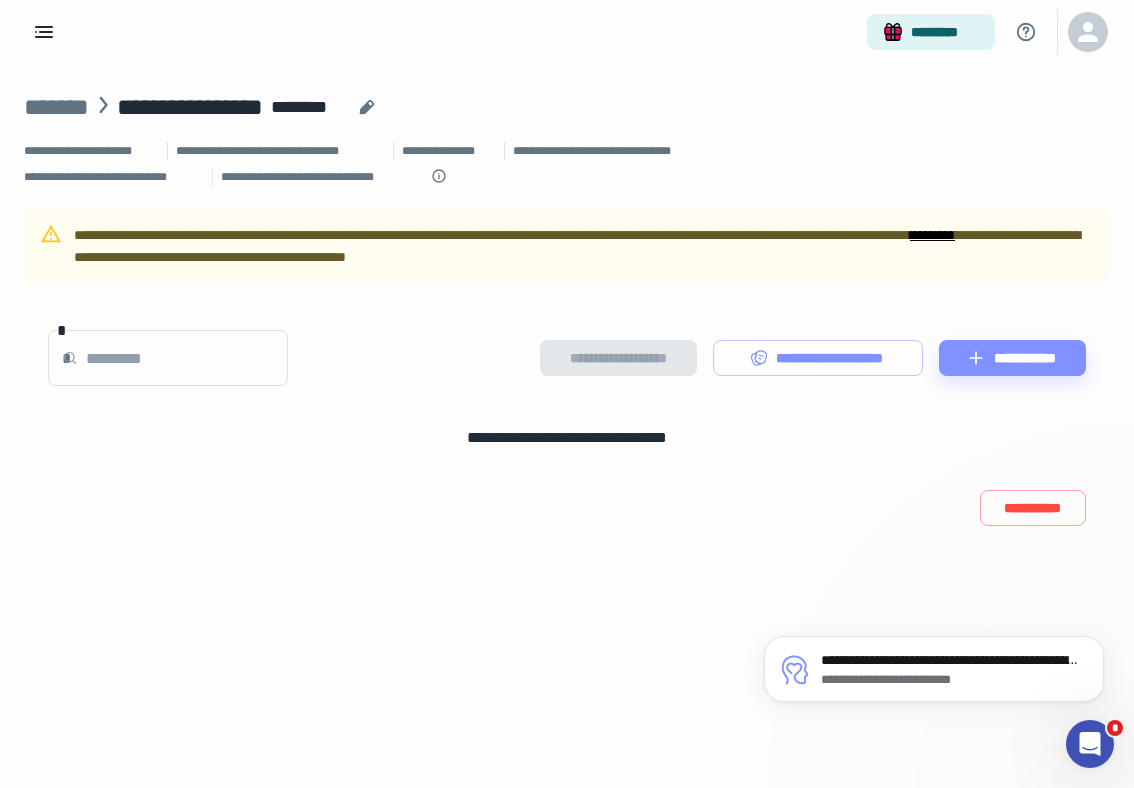 scroll, scrollTop: 0, scrollLeft: 0, axis: both 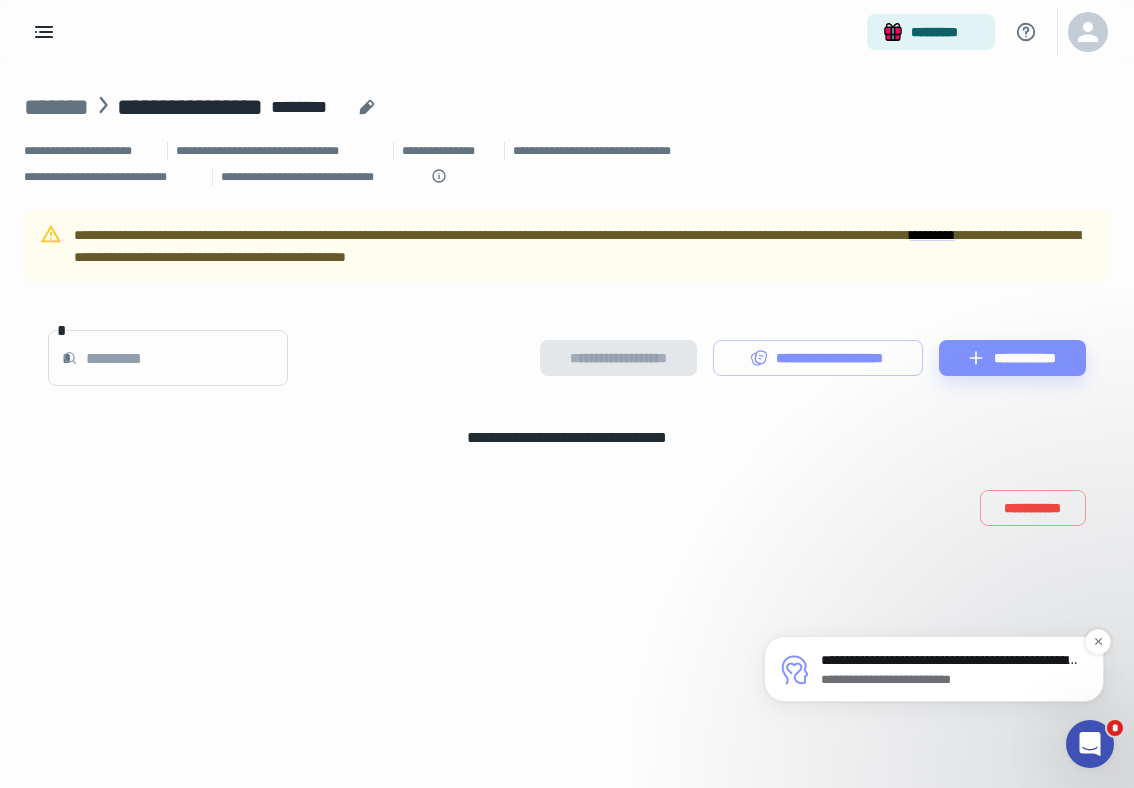 click on "**********" at bounding box center [950, 680] 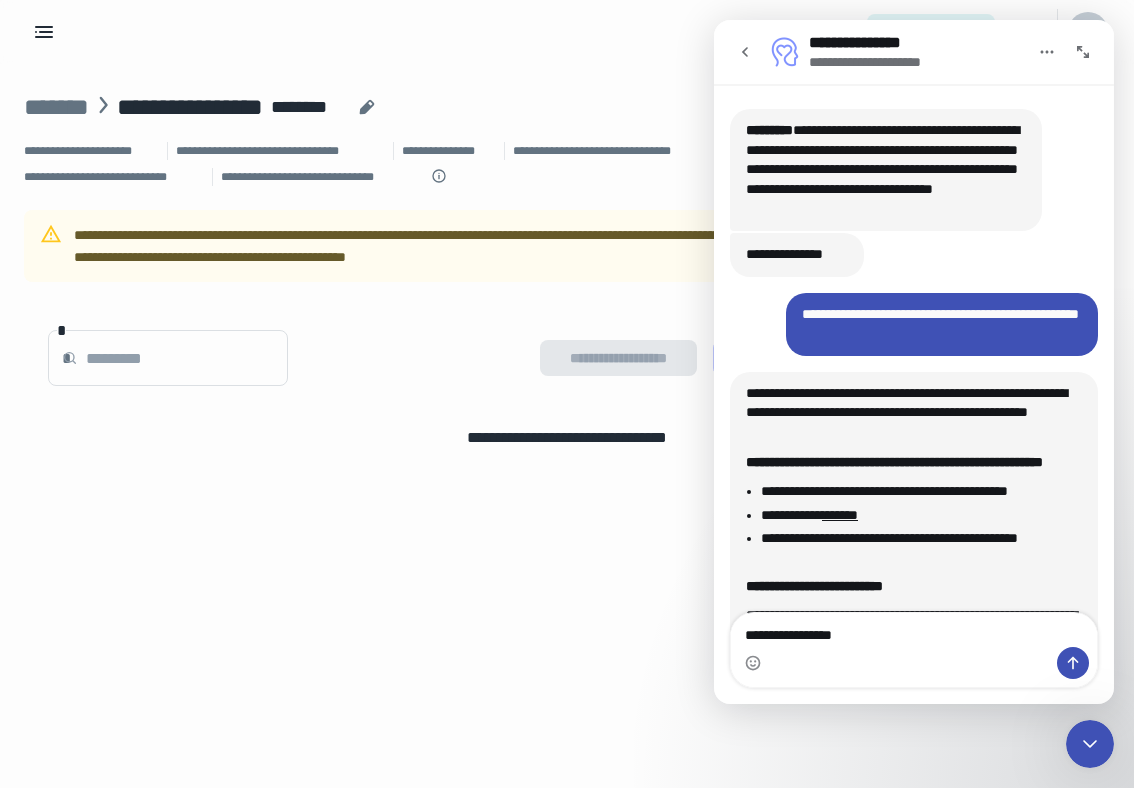 scroll, scrollTop: 3, scrollLeft: 0, axis: vertical 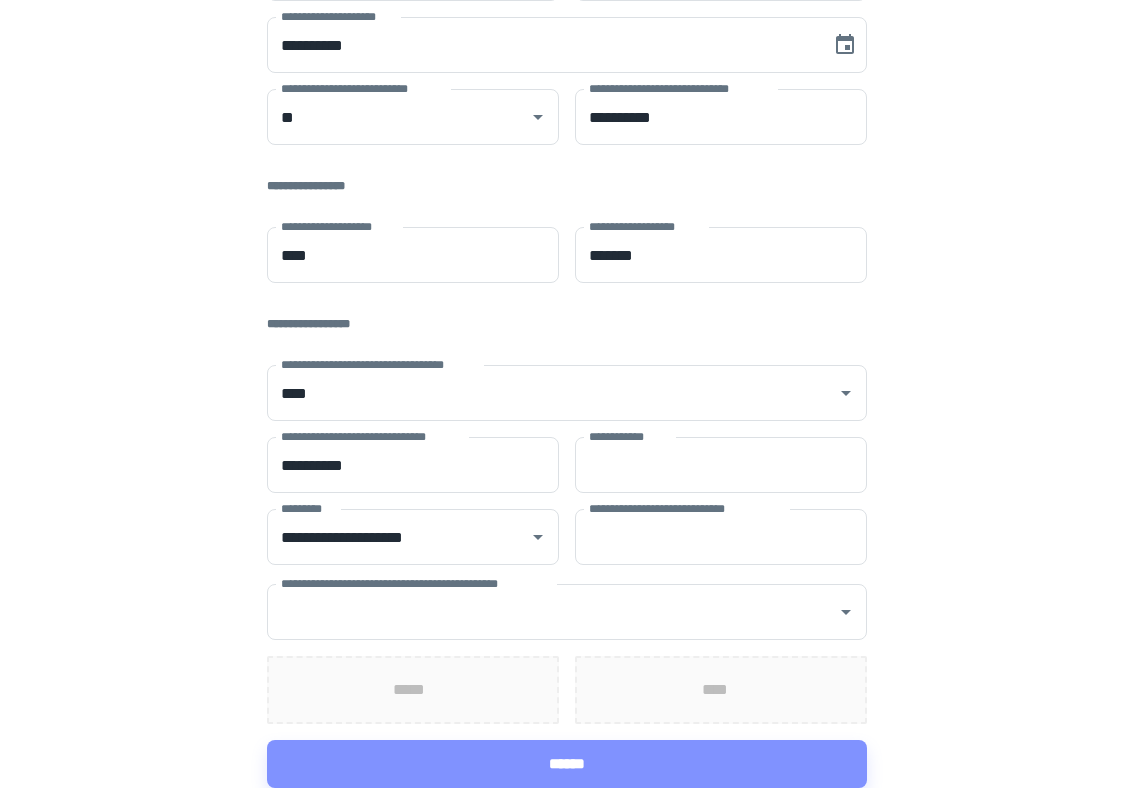 click on "**********" at bounding box center (416, 583) 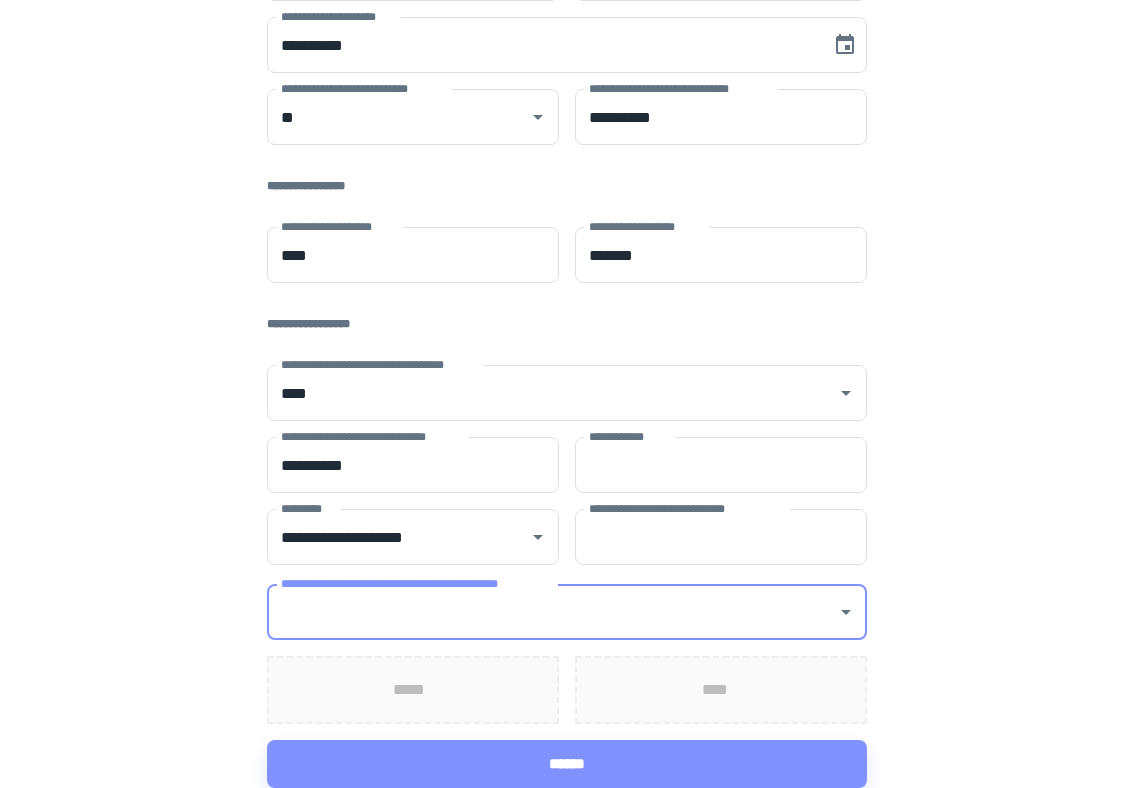 click on "**********" at bounding box center (567, 240) 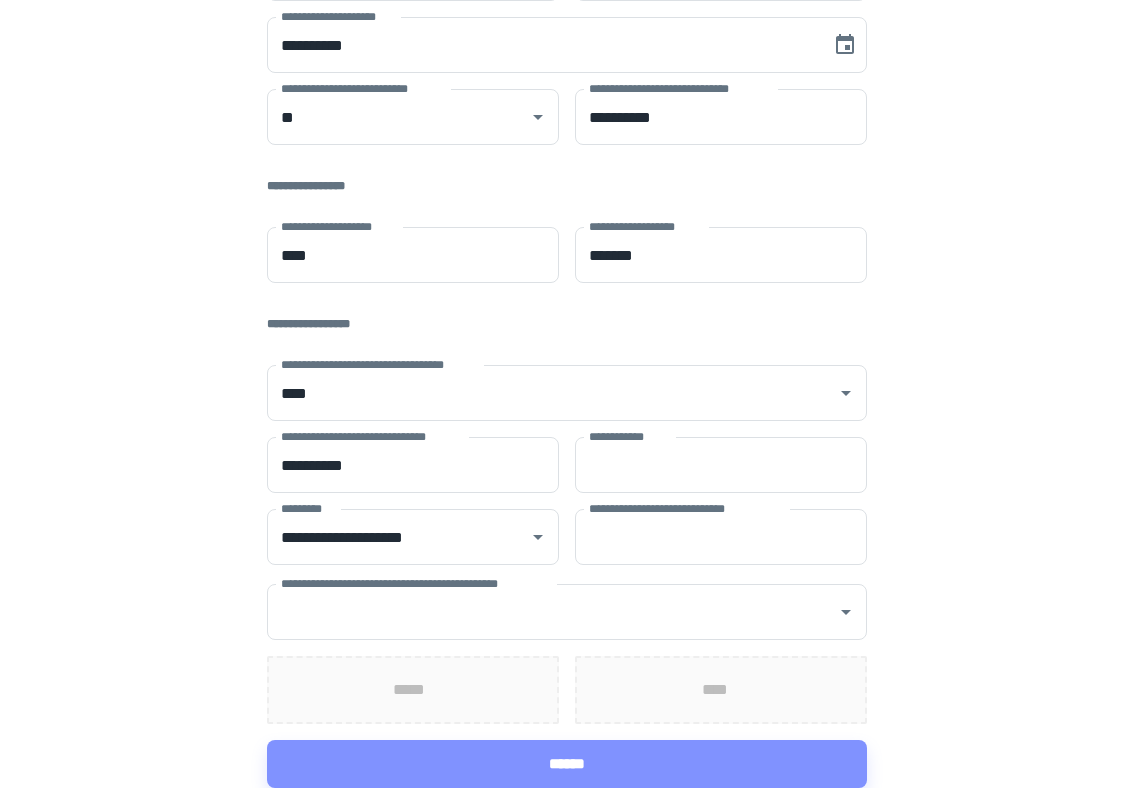 scroll, scrollTop: 19, scrollLeft: 0, axis: vertical 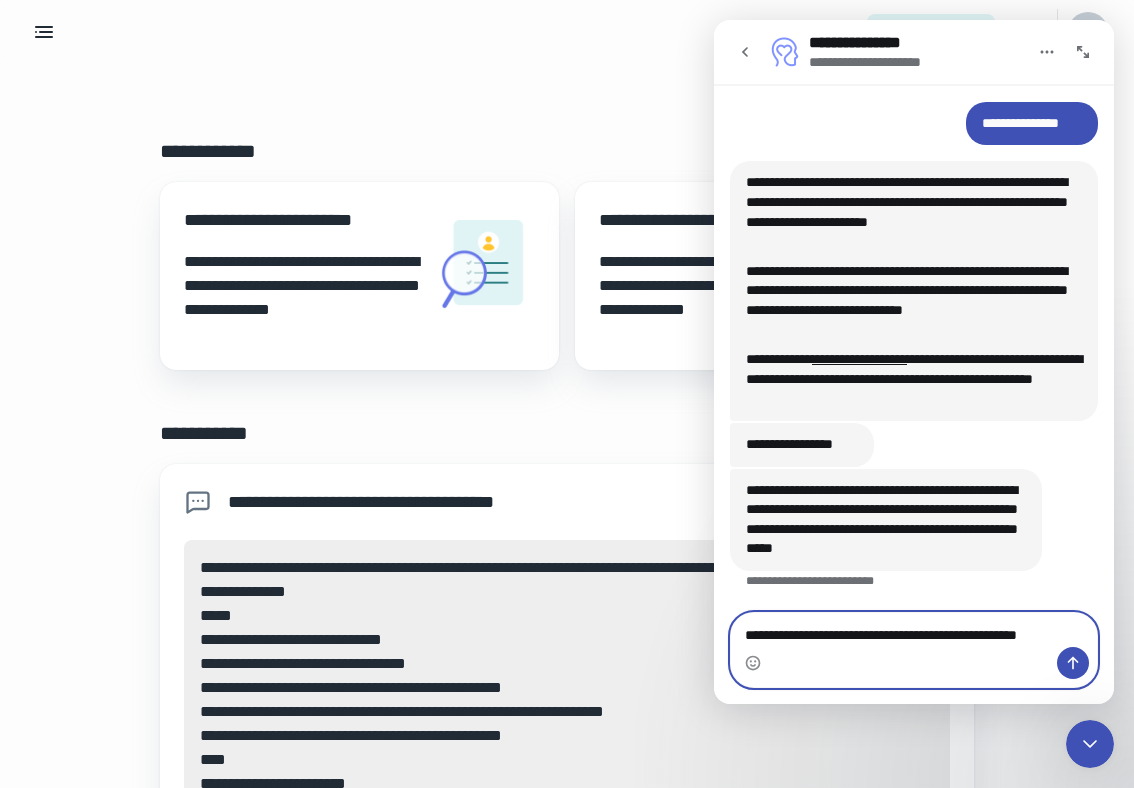 type on "**********" 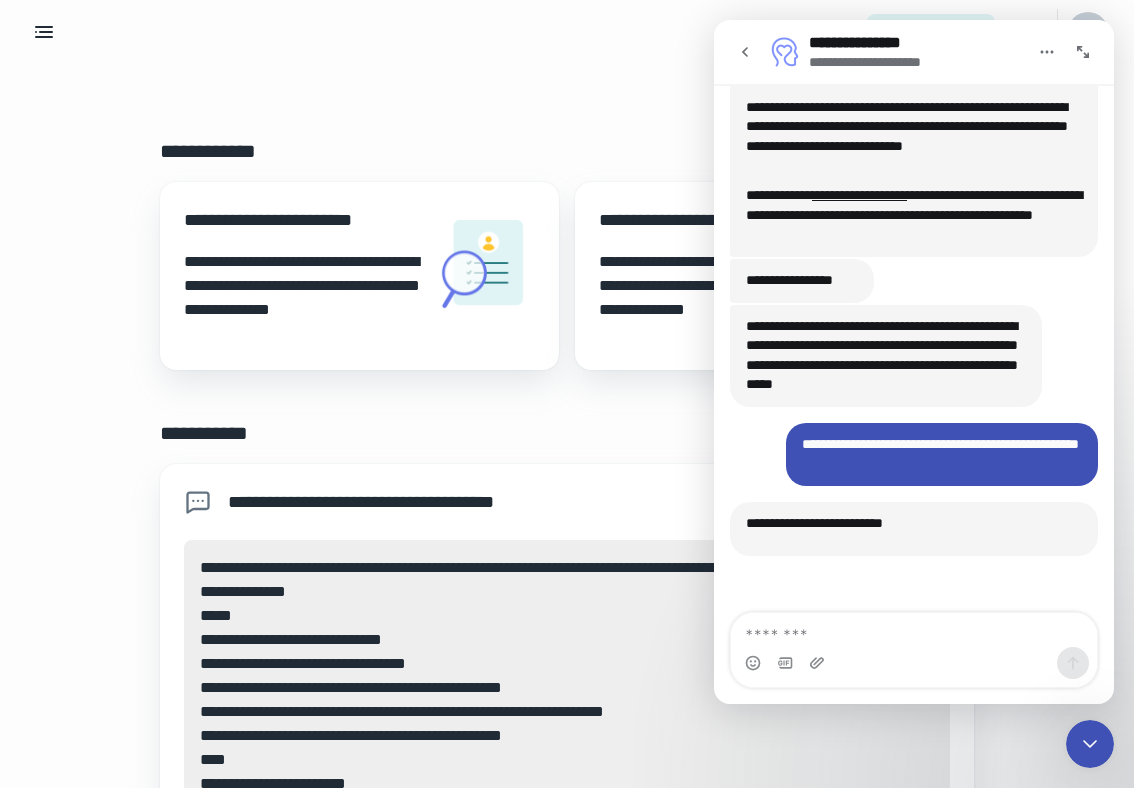 scroll, scrollTop: 1942, scrollLeft: 0, axis: vertical 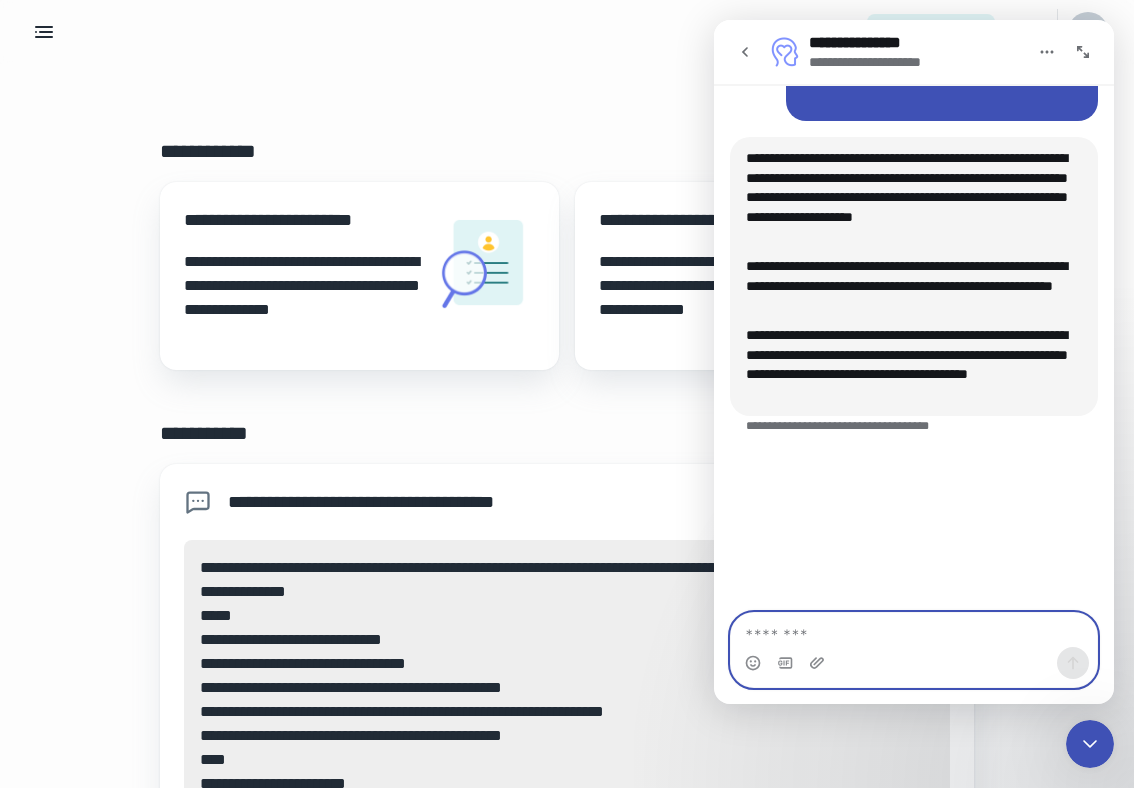click at bounding box center [914, 630] 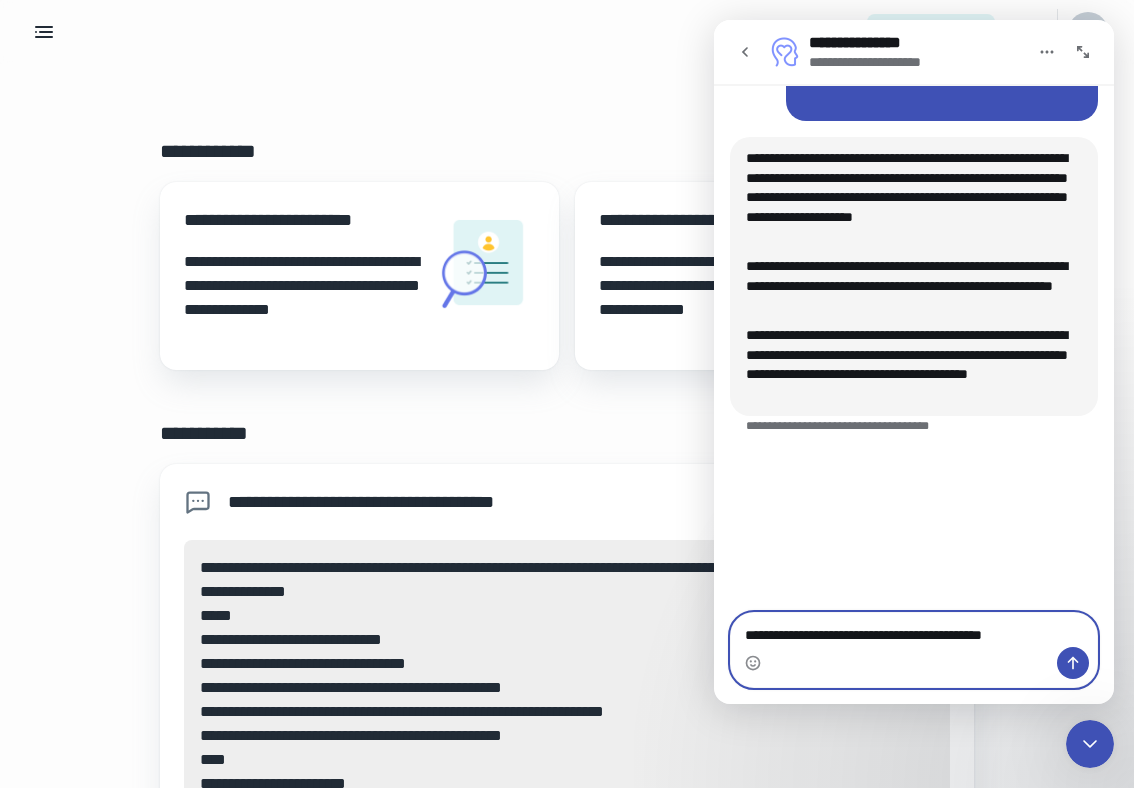 type on "**********" 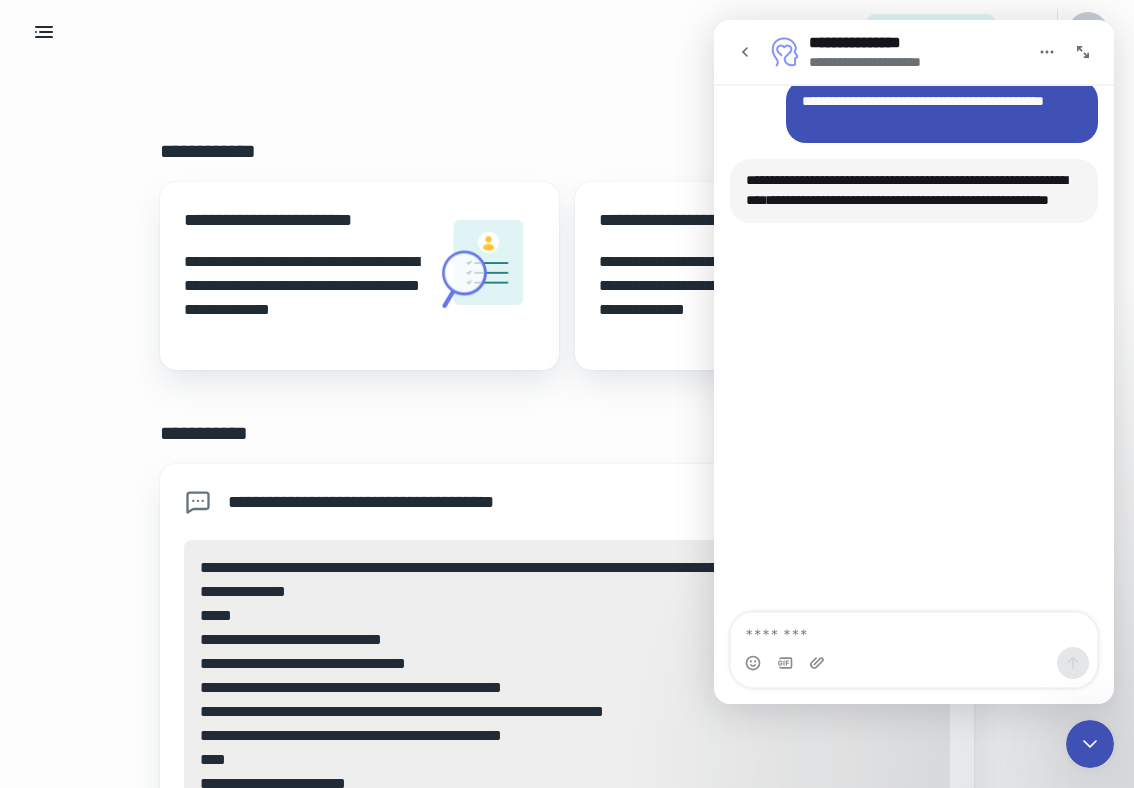 scroll, scrollTop: 2673, scrollLeft: 0, axis: vertical 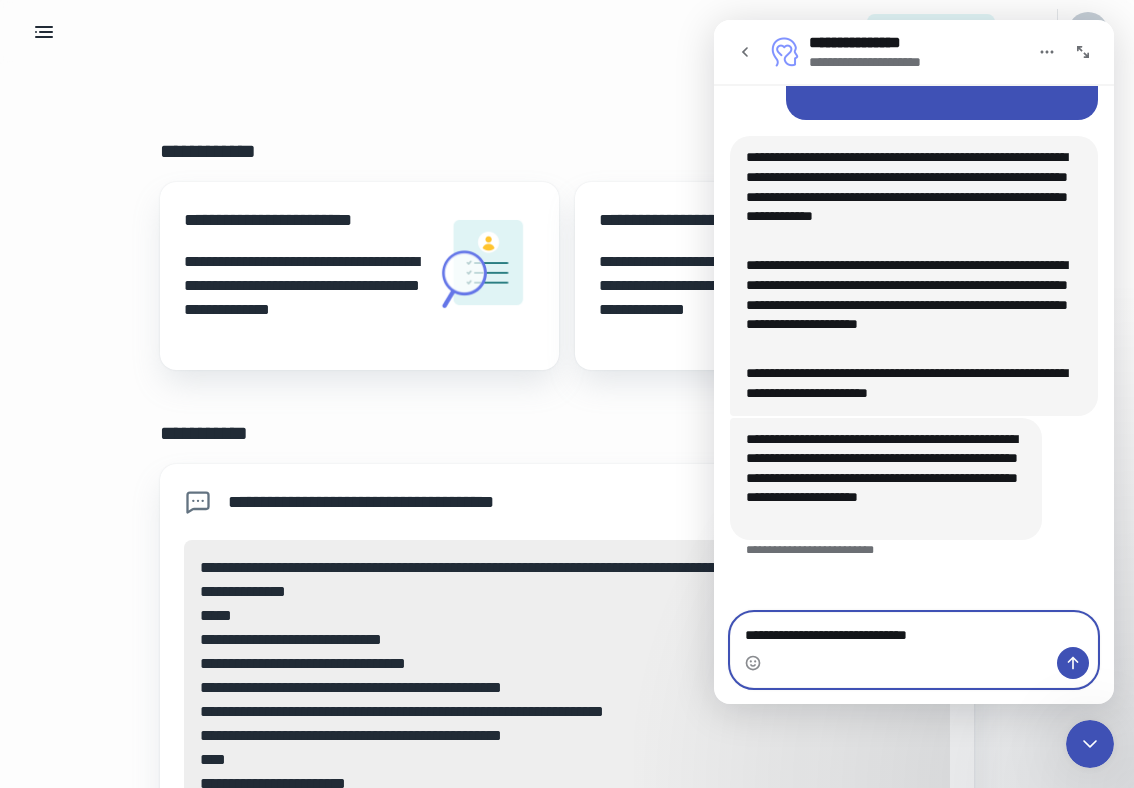 type on "**********" 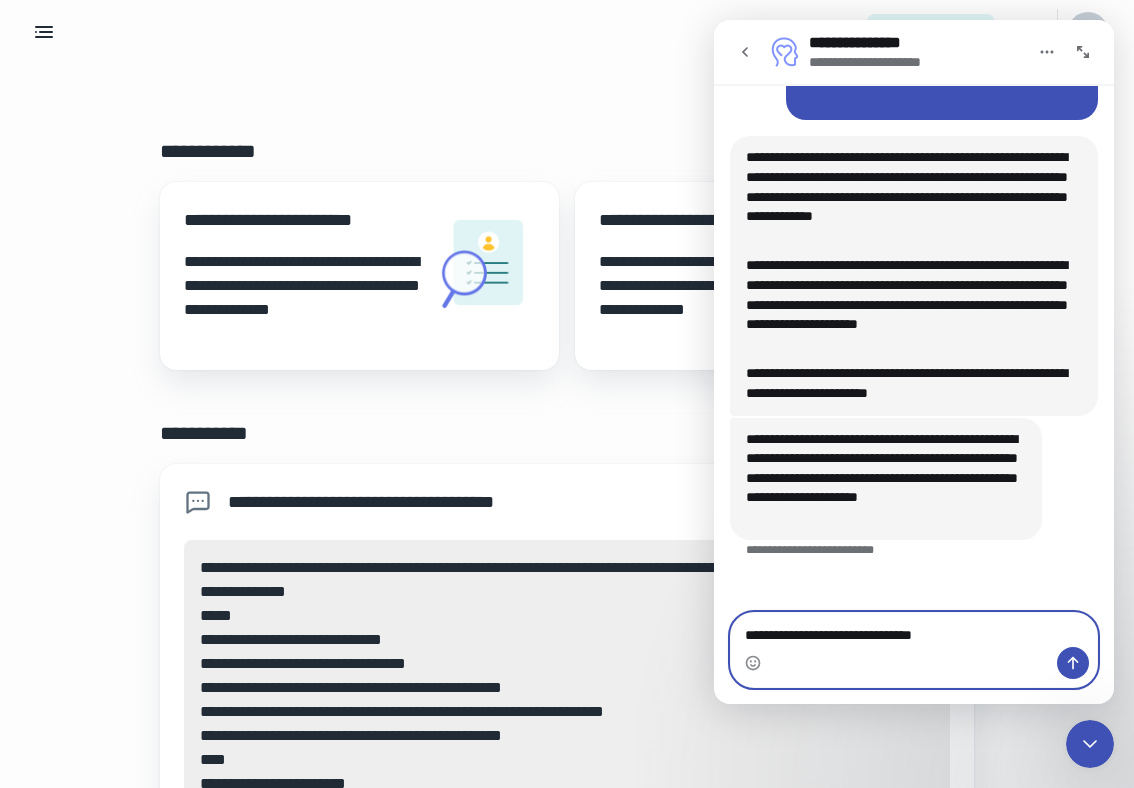 type 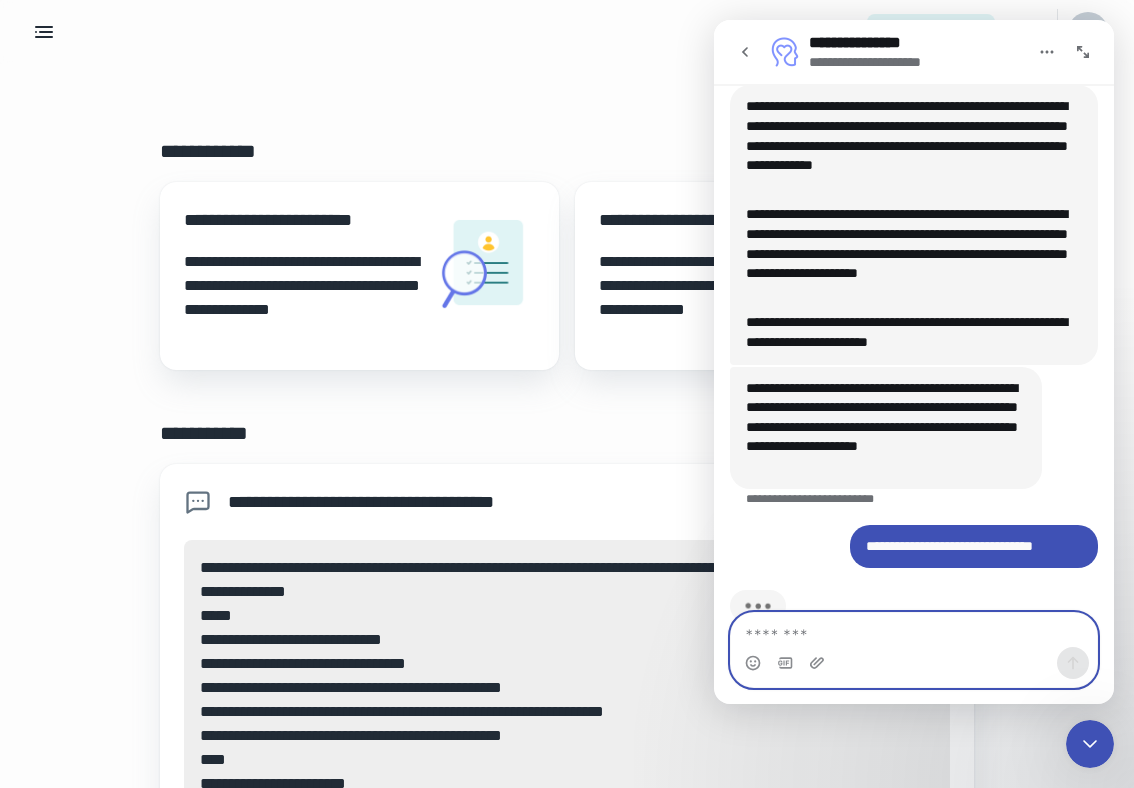 scroll, scrollTop: 2734, scrollLeft: 0, axis: vertical 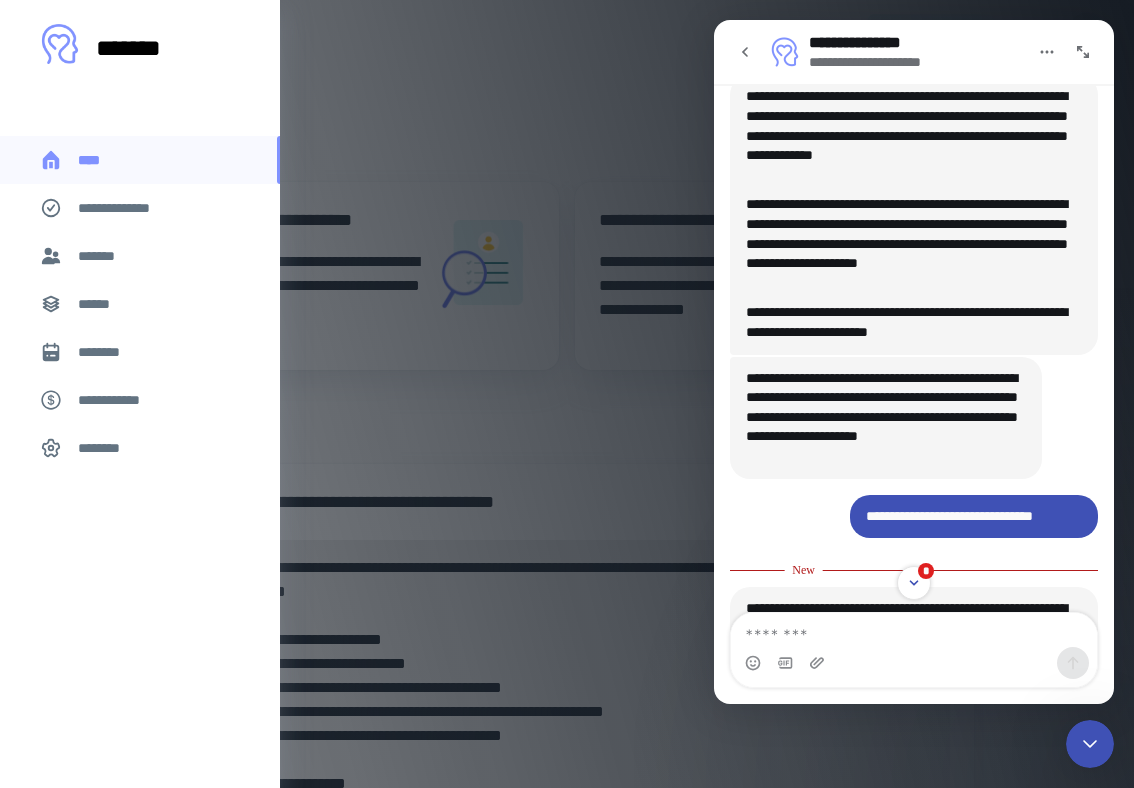 click on "*******" at bounding box center (100, 256) 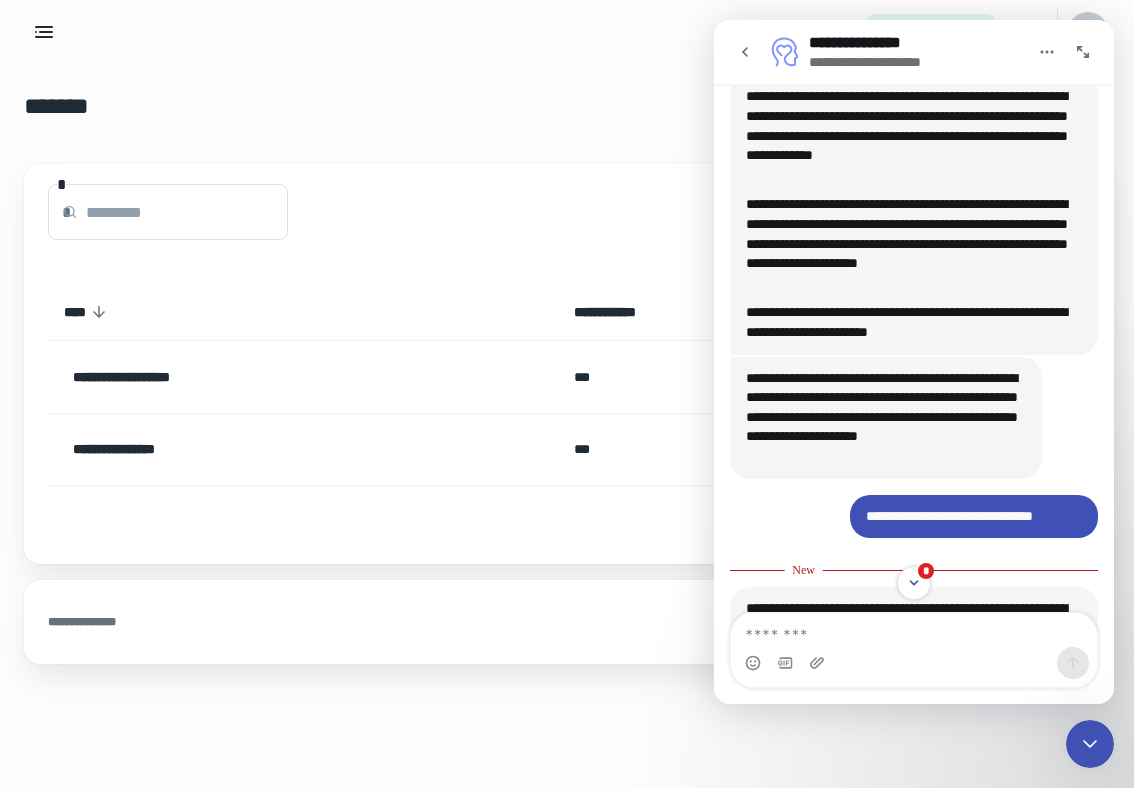 click 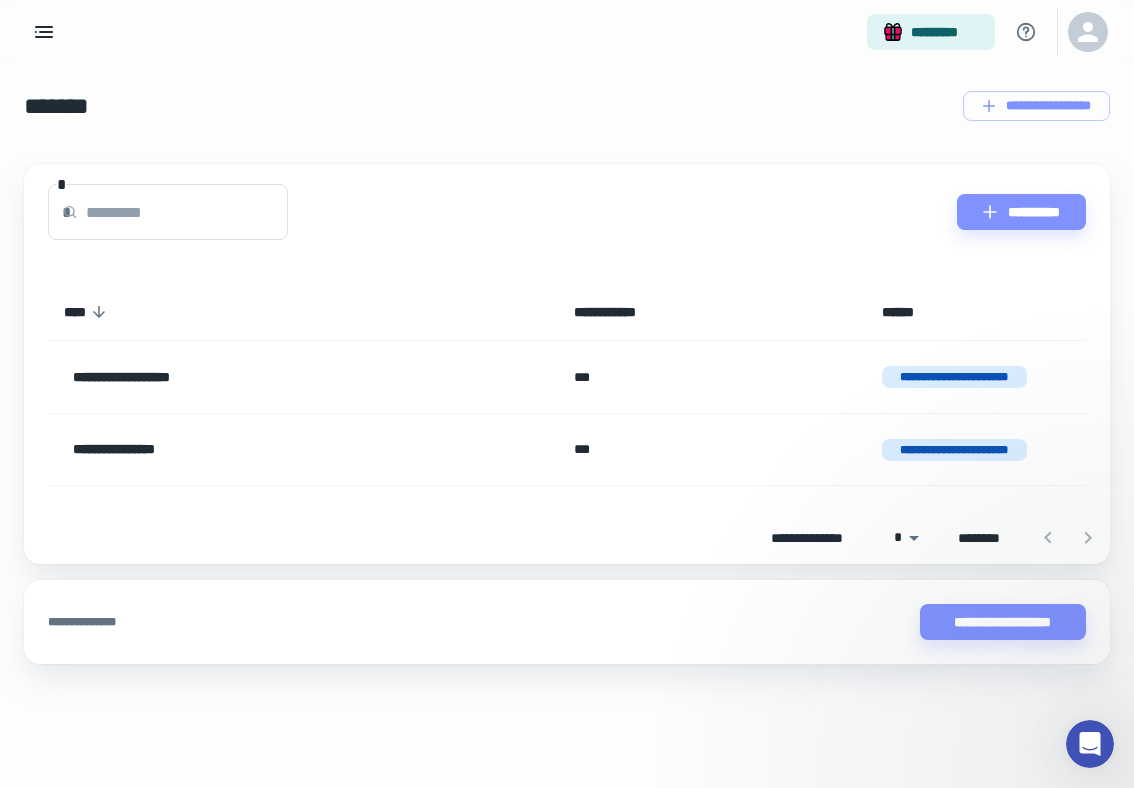 scroll, scrollTop: 0, scrollLeft: 0, axis: both 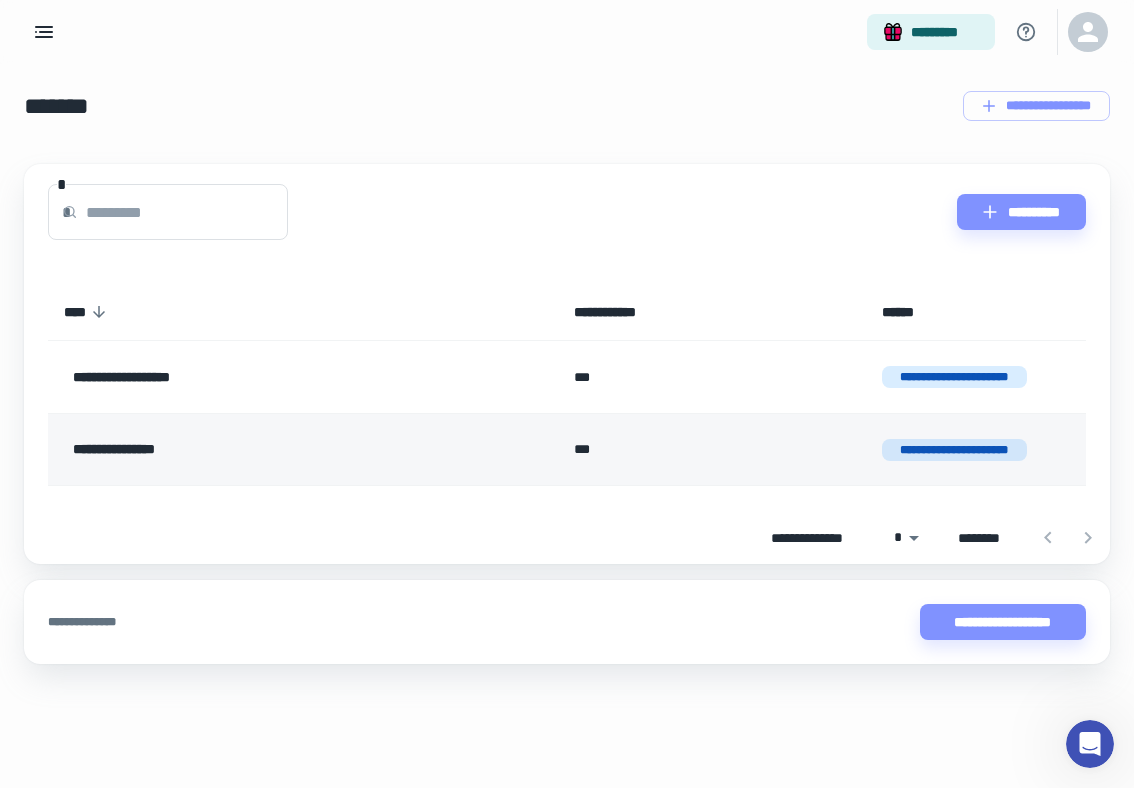 click on "**********" at bounding box center (303, 449) 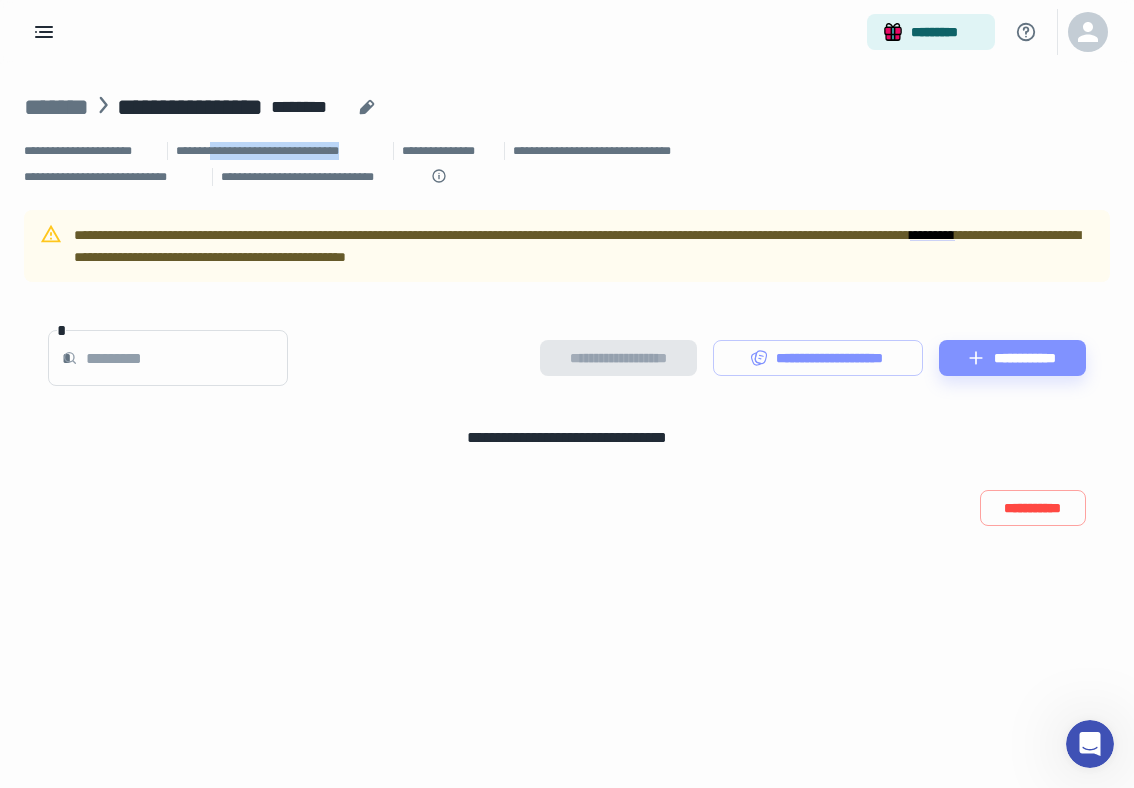 copy on "**********" 